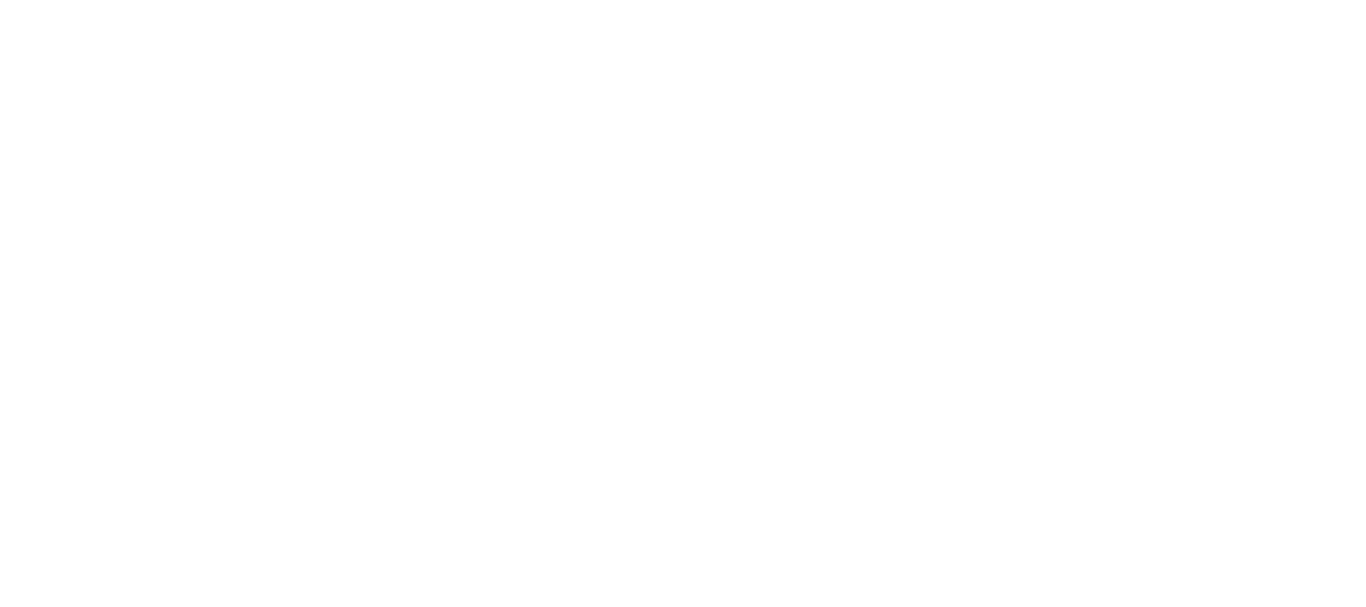 scroll, scrollTop: 0, scrollLeft: 0, axis: both 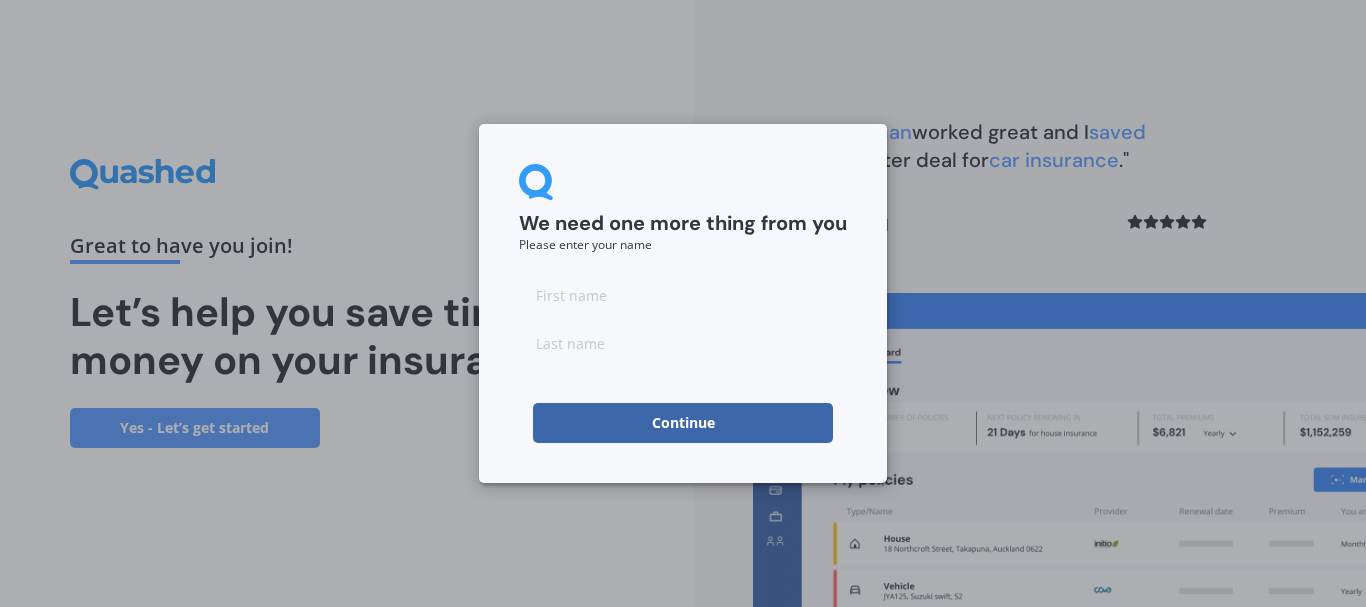 click at bounding box center [683, 295] 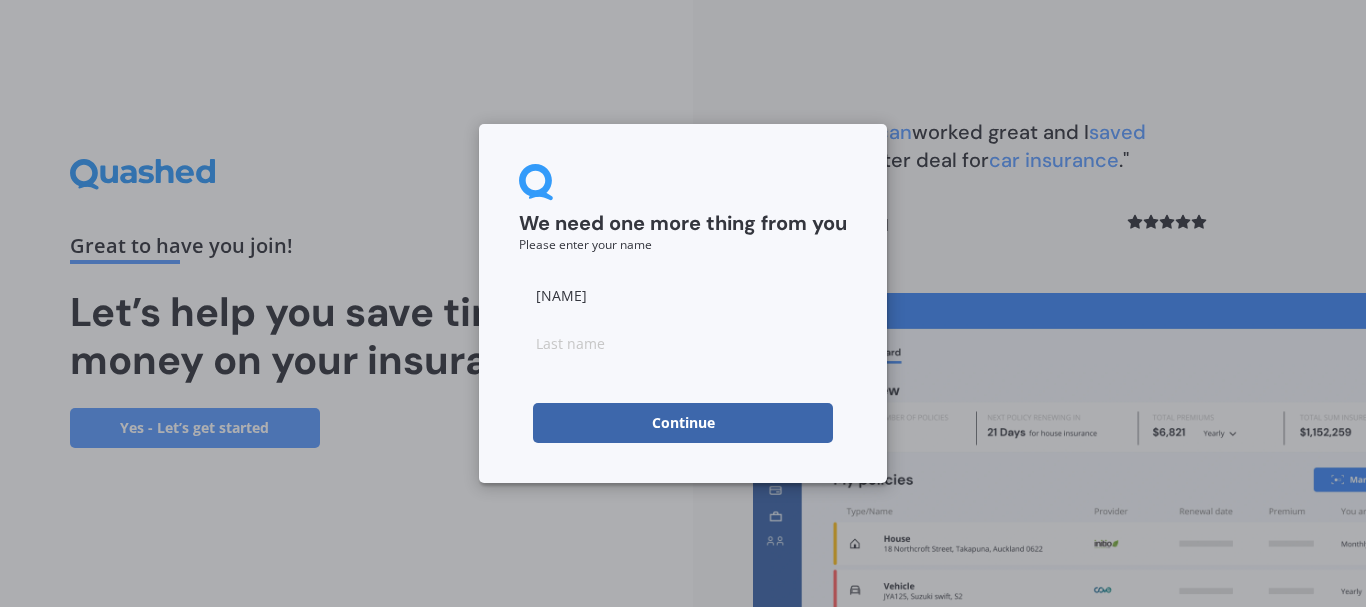 type on "[NAME]" 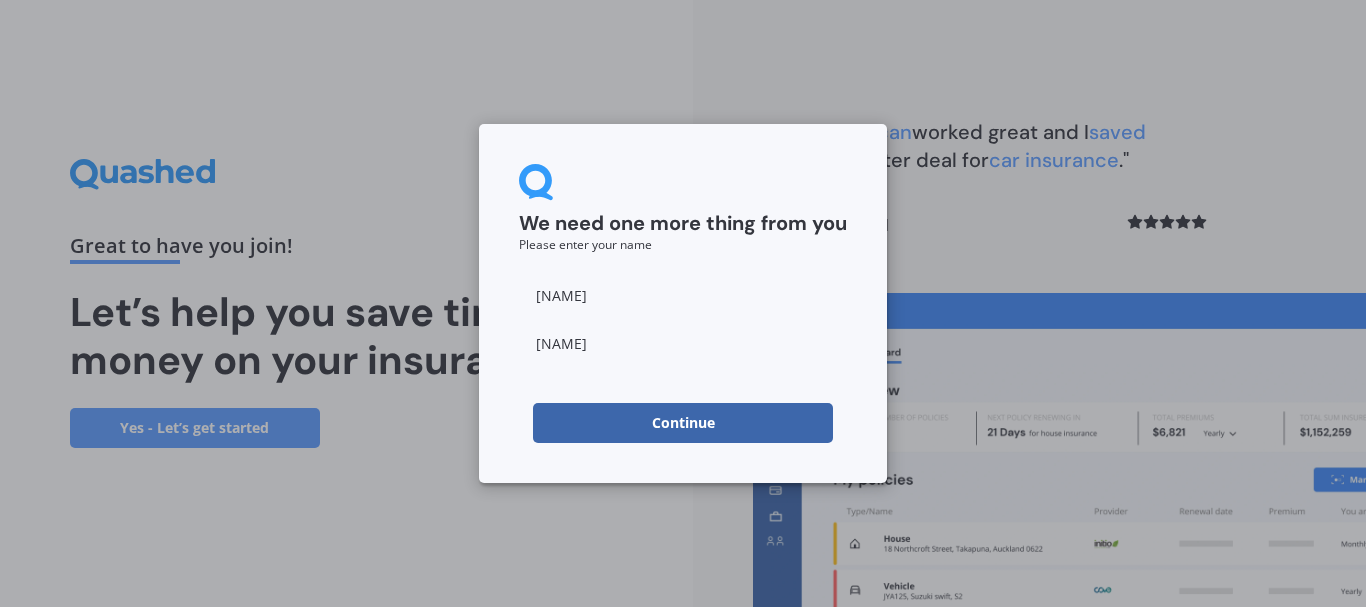 type on "[NAME]" 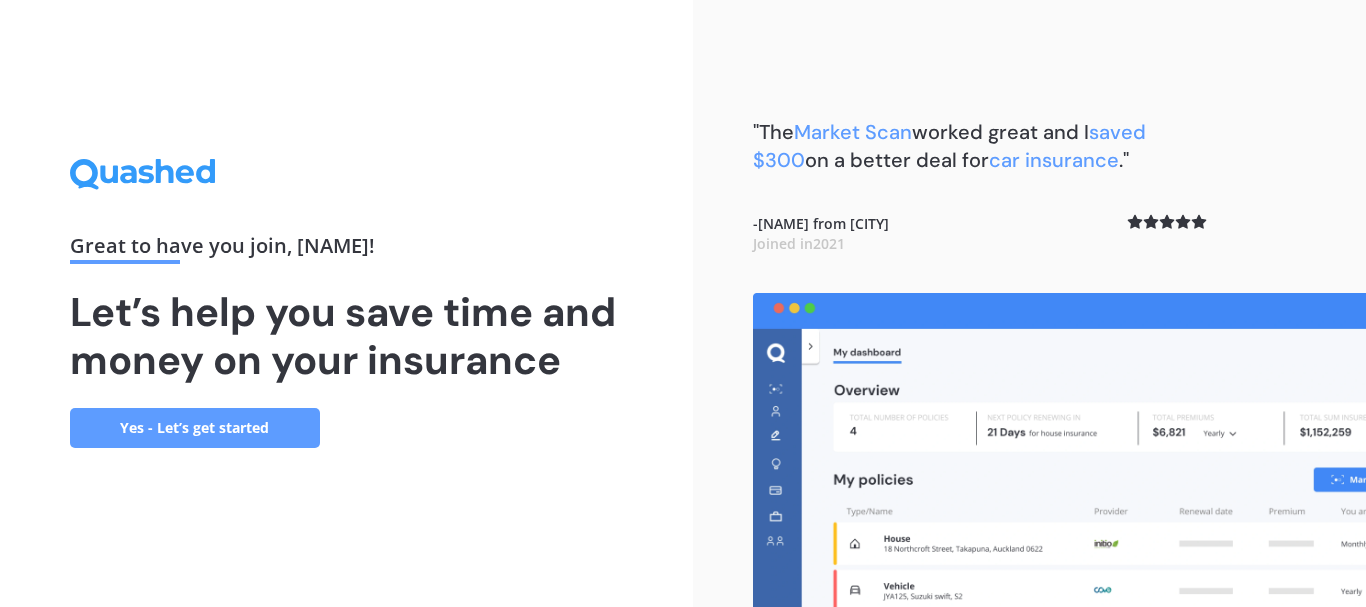 click on "Yes - Let’s get started" at bounding box center [195, 428] 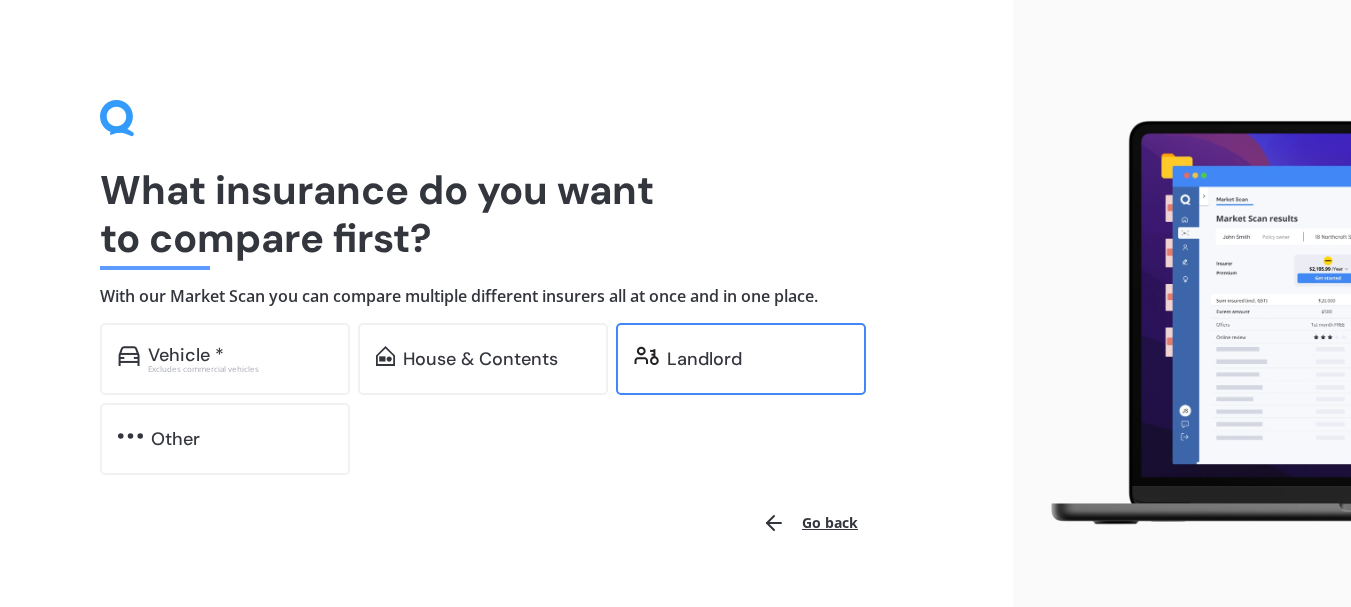 click on "Landlord" at bounding box center (704, 359) 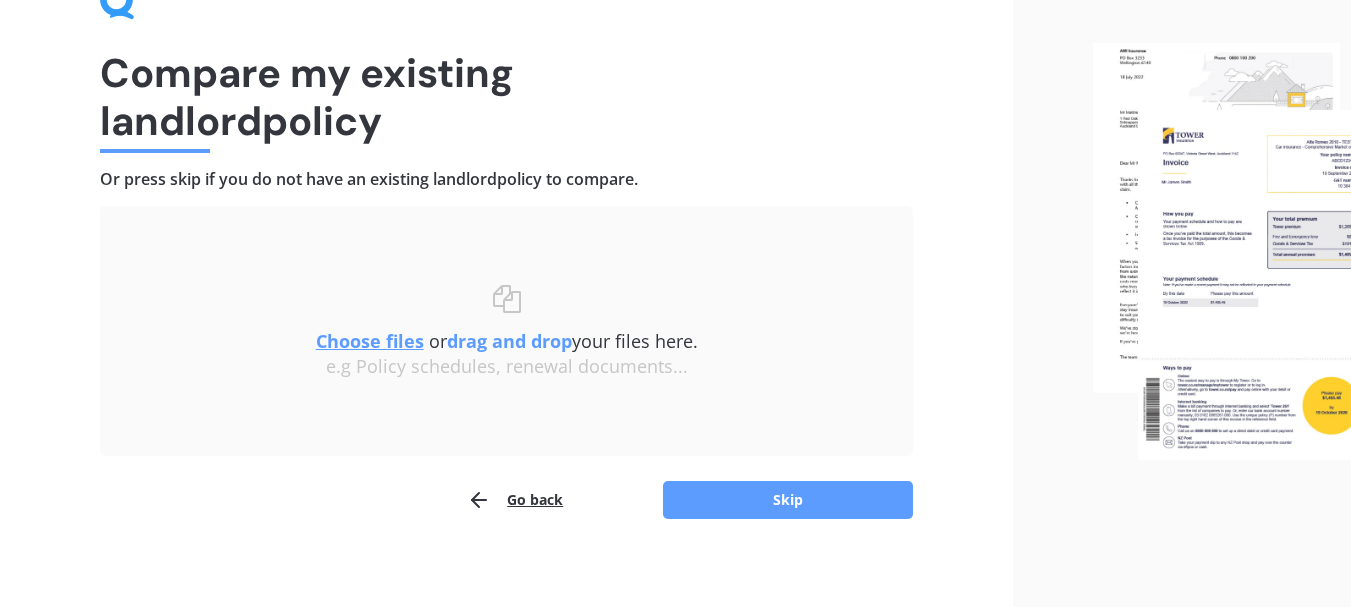 scroll, scrollTop: 130, scrollLeft: 0, axis: vertical 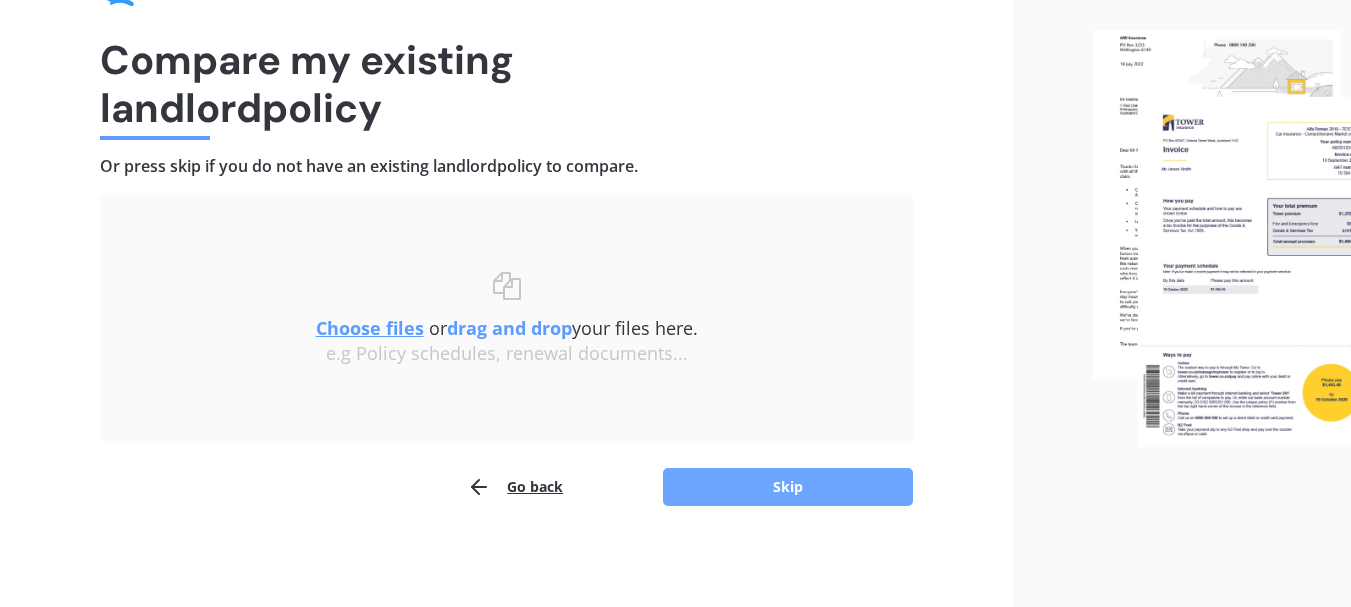 click on "Skip" at bounding box center [788, 487] 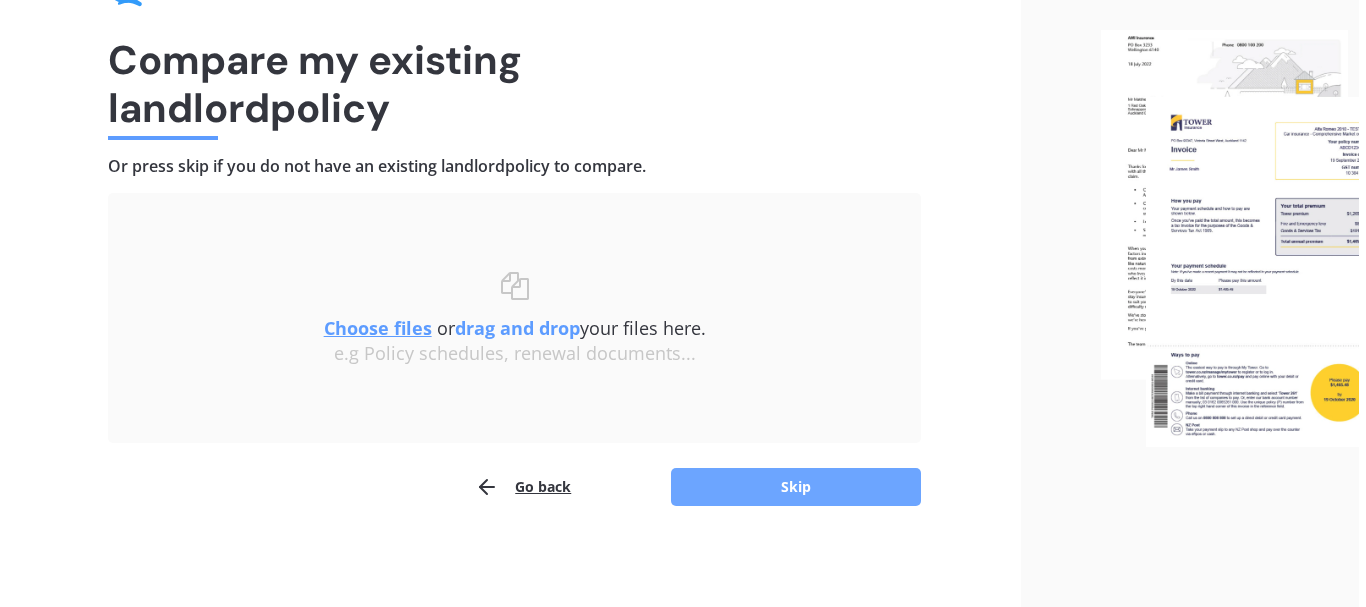 scroll, scrollTop: 0, scrollLeft: 0, axis: both 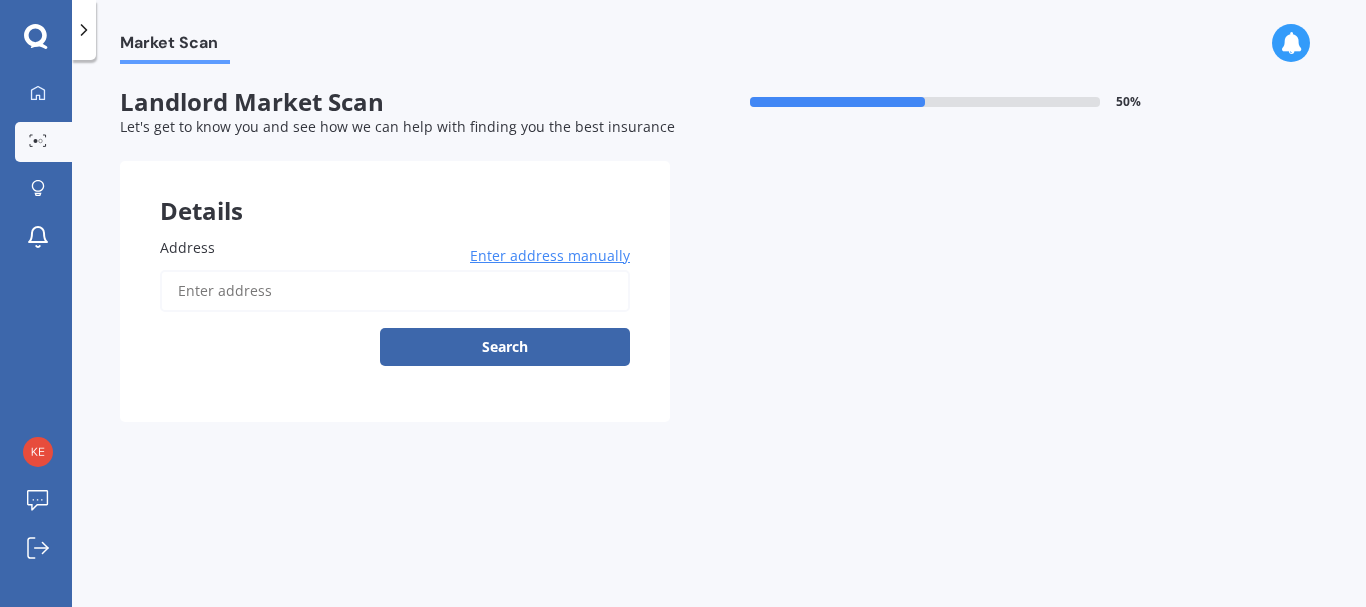 click on "Address" at bounding box center (391, 247) 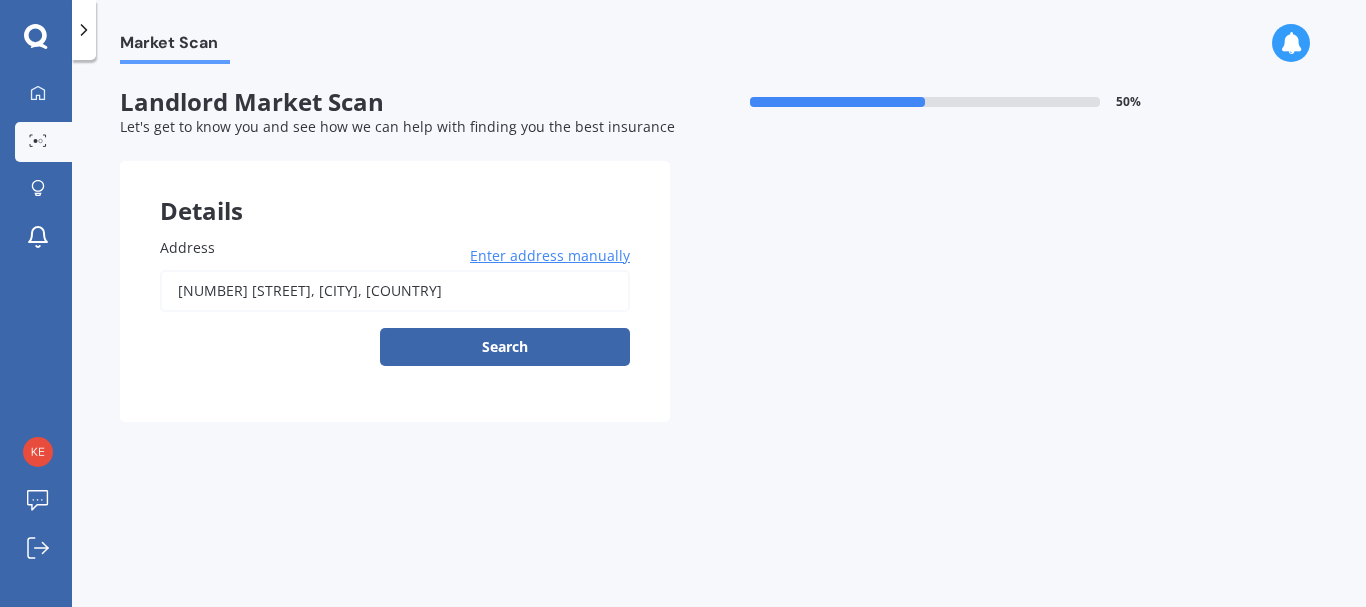 type on "[NUMBER] [STREET], [CITY] [POSTAL_CODE]" 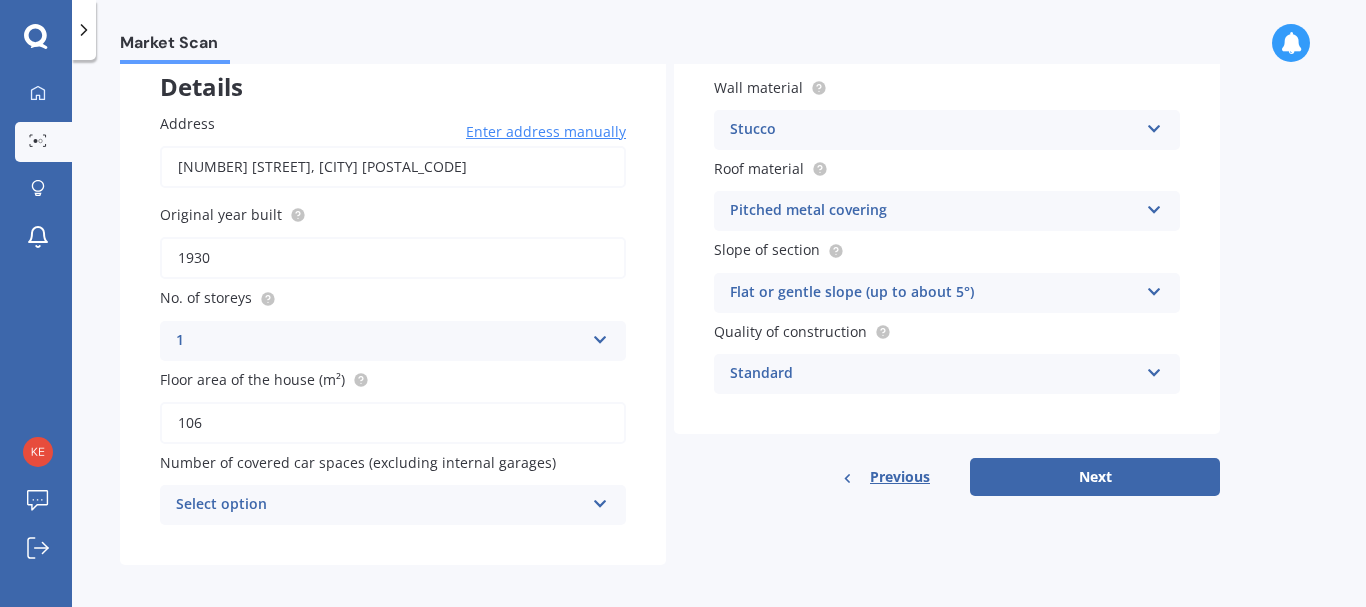 scroll, scrollTop: 134, scrollLeft: 0, axis: vertical 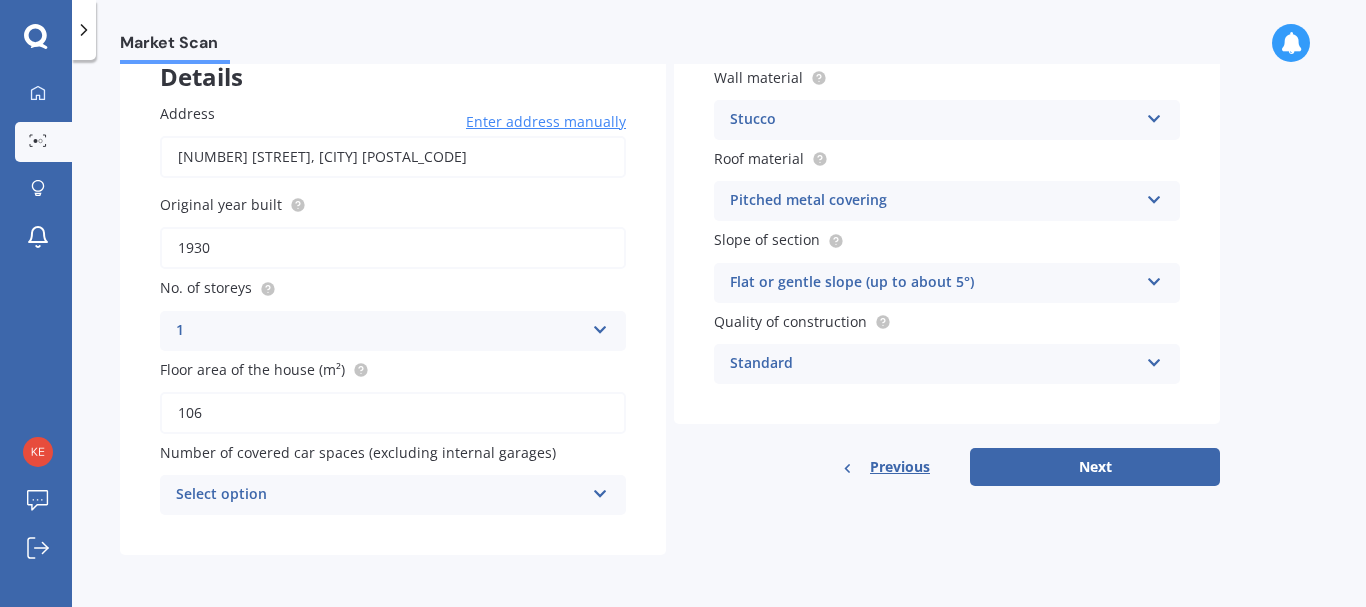 click at bounding box center [600, 490] 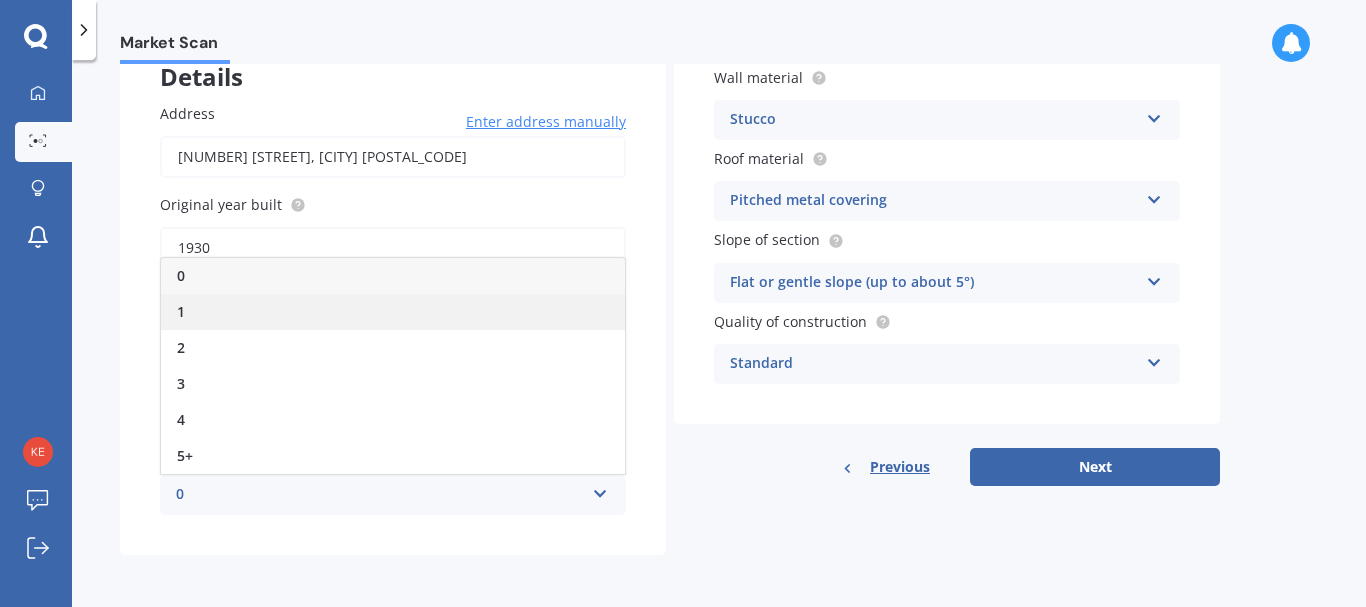 click on "1" at bounding box center [393, 312] 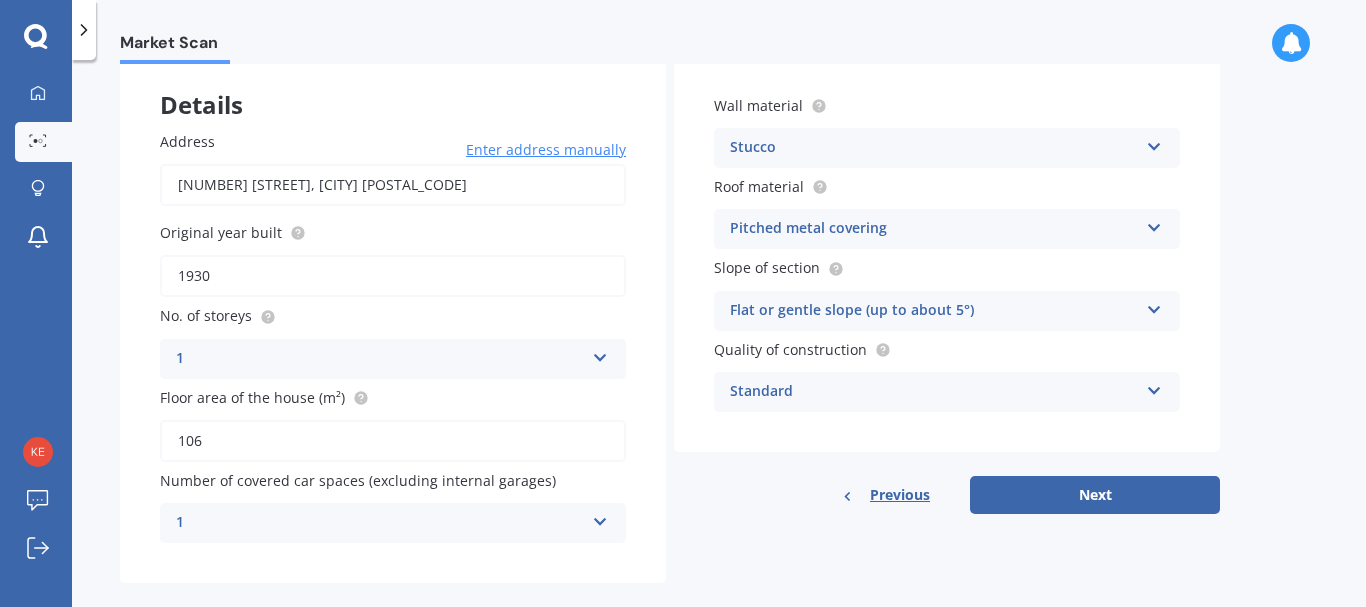scroll, scrollTop: 134, scrollLeft: 0, axis: vertical 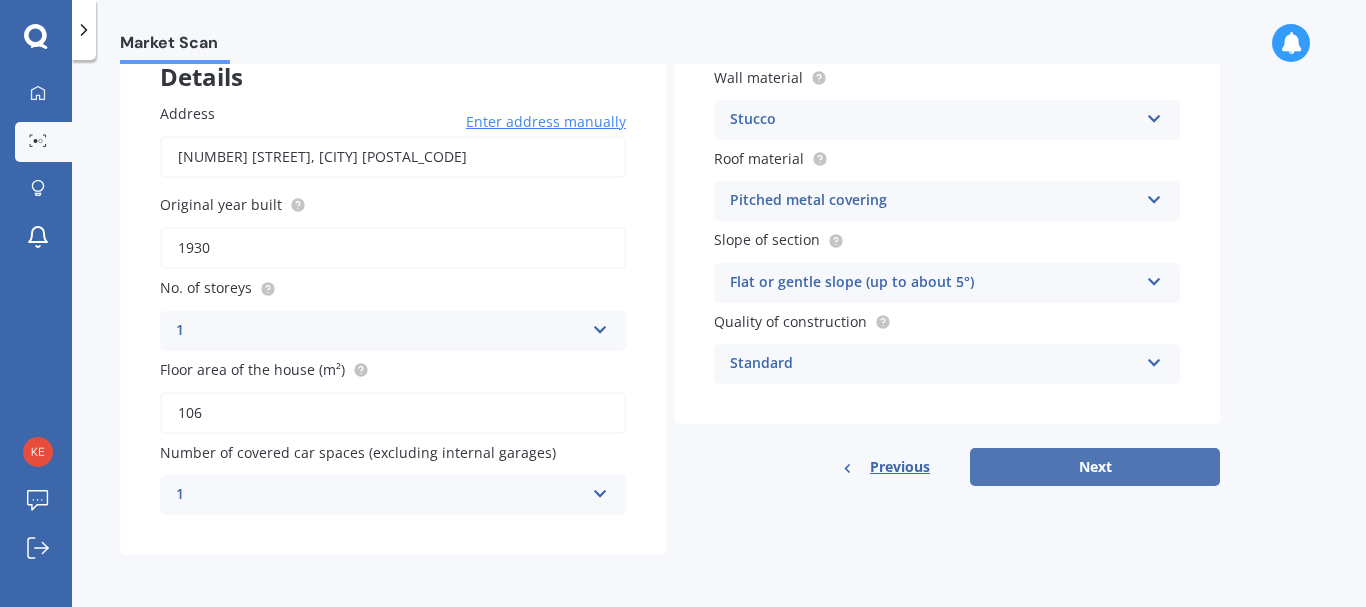click on "Next" at bounding box center (1095, 467) 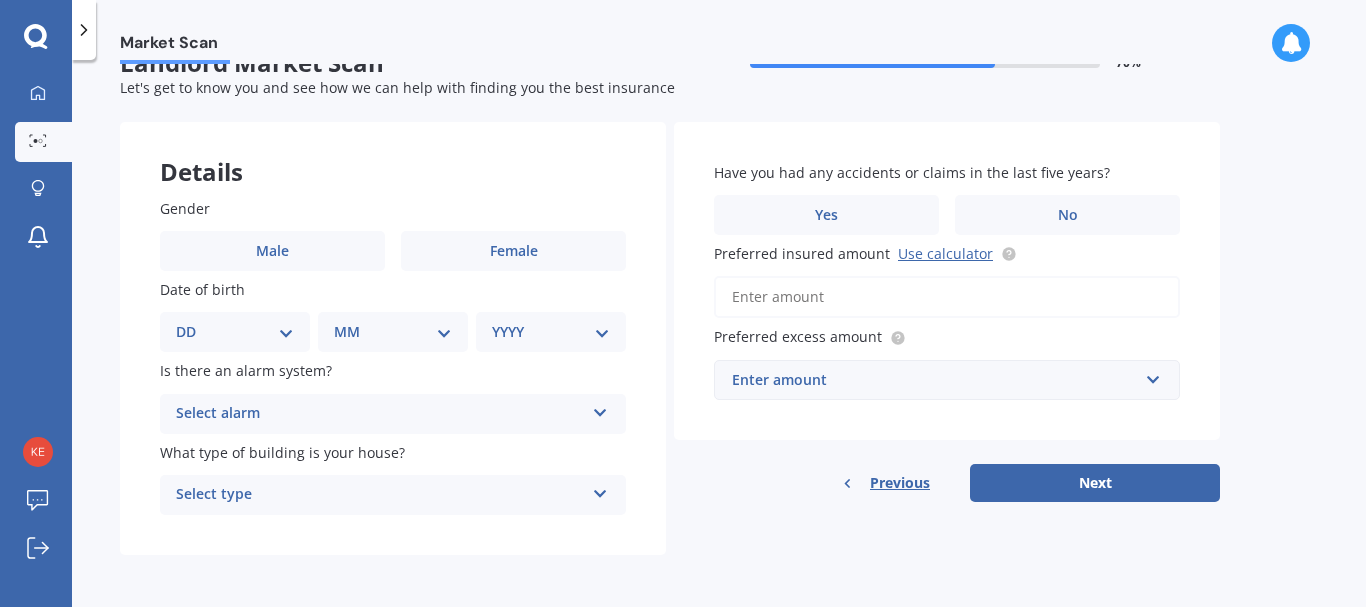 scroll, scrollTop: 0, scrollLeft: 0, axis: both 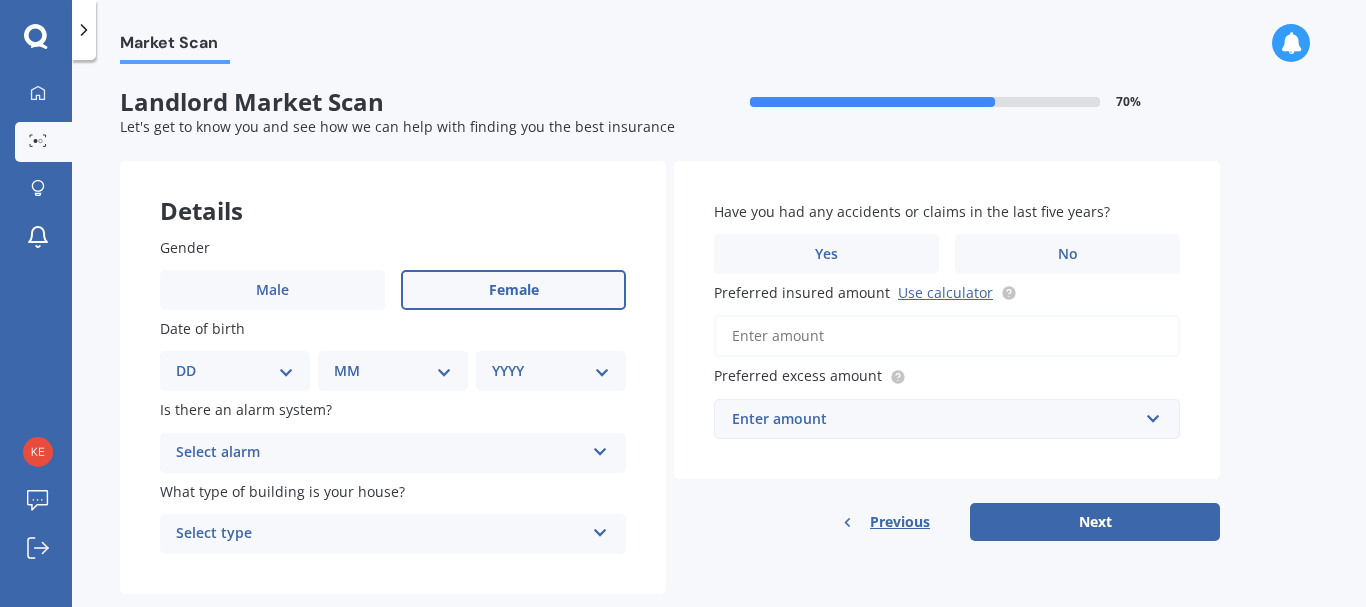 click on "Female" at bounding box center [514, 290] 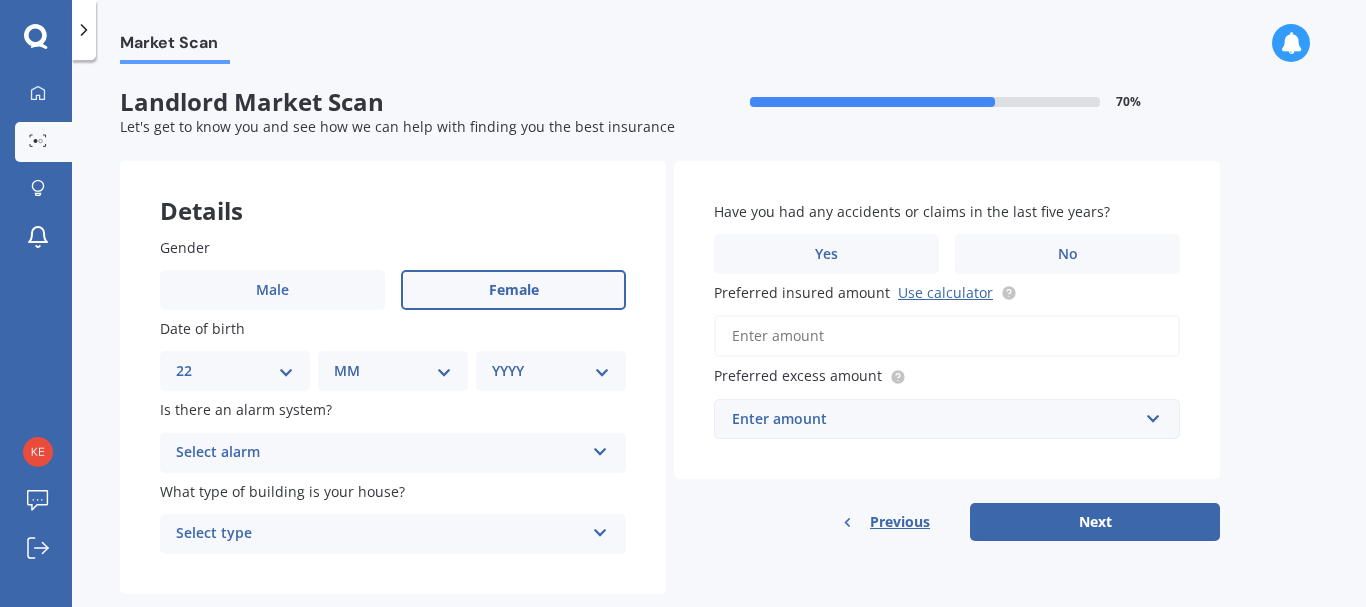 click on "DD 01 02 03 04 05 06 07 08 09 10 11 12 13 14 15 16 17 18 19 20 21 22 23 24 25 26 27 28 29 30 31" at bounding box center [235, 371] 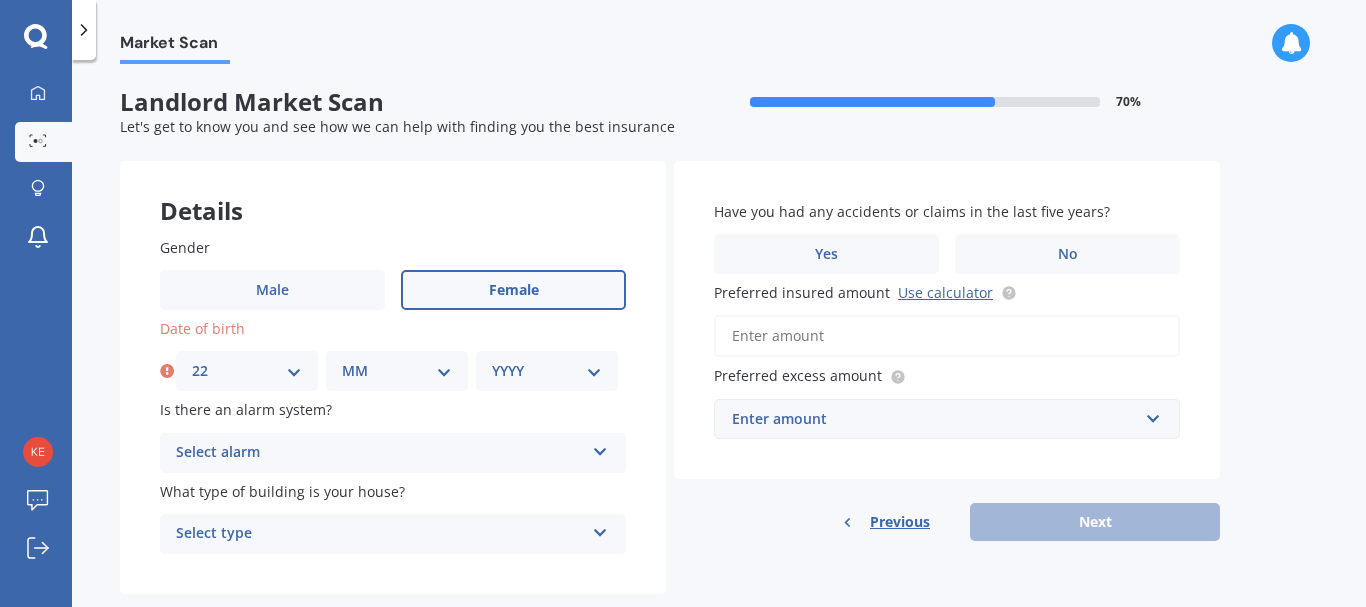 click on "MM 01 02 03 04 05 06 07 08 09 10 11 12" at bounding box center (397, 371) 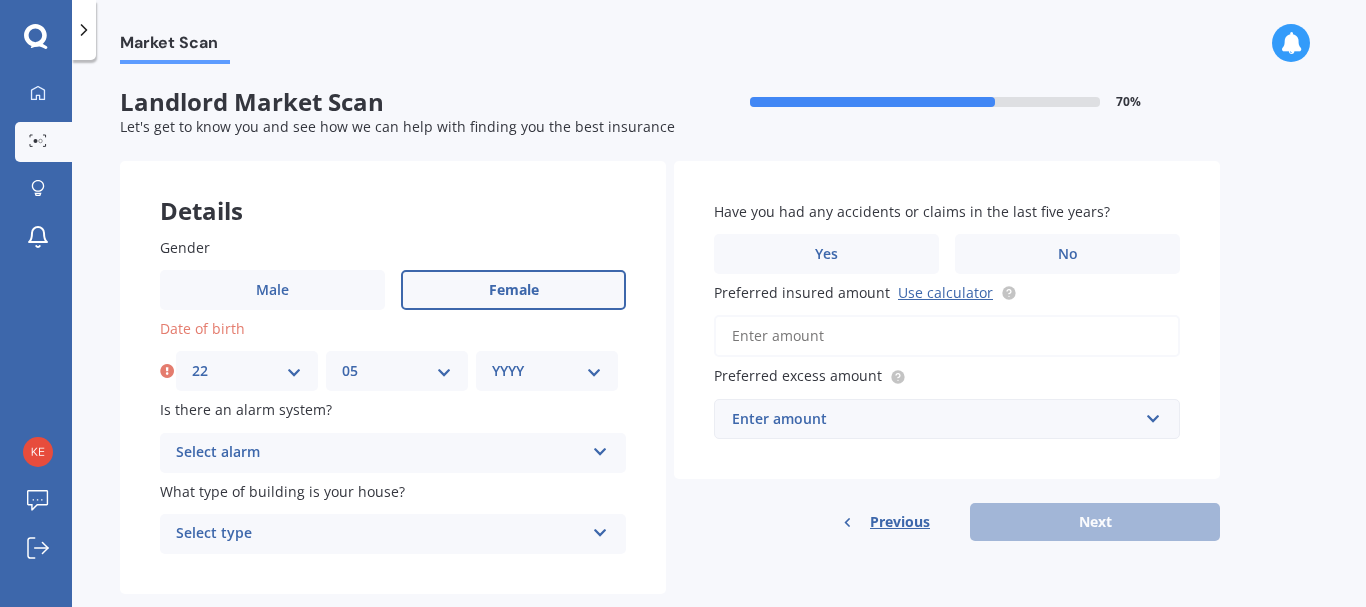 click on "MM 01 02 03 04 05 06 07 08 09 10 11 12" at bounding box center (397, 371) 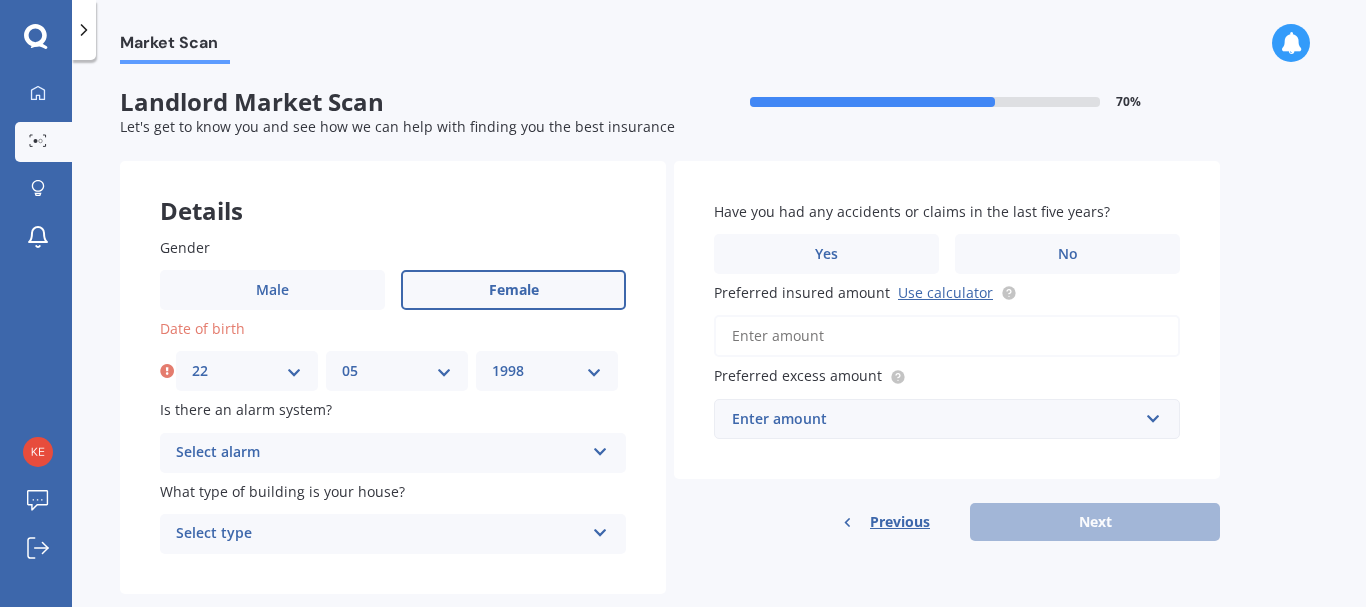 click on "YYYY 2009 2008 2007 2006 2005 2004 2003 2002 2001 2000 1999 1998 1997 1996 1995 1994 1993 1992 1991 1990 1989 1988 1987 1986 1985 1984 1983 1982 1981 1980 1979 1978 1977 1976 1975 1974 1973 1972 1971 1970 1969 1968 1967 1966 1965 1964 1963 1962 1961 1960 1959 1958 1957 1956 1955 1954 1953 1952 1951 1950 1949 1948 1947 1946 1945 1944 1943 1942 1941 1940 1939 1938 1937 1936 1935 1934 1933 1932 1931 1930 1929 1928 1927 1926 1925 1924 1923 1922 1921 1920 1919 1918 1917 1916 1915 1914 1913 1912 1911 1910" at bounding box center [547, 371] 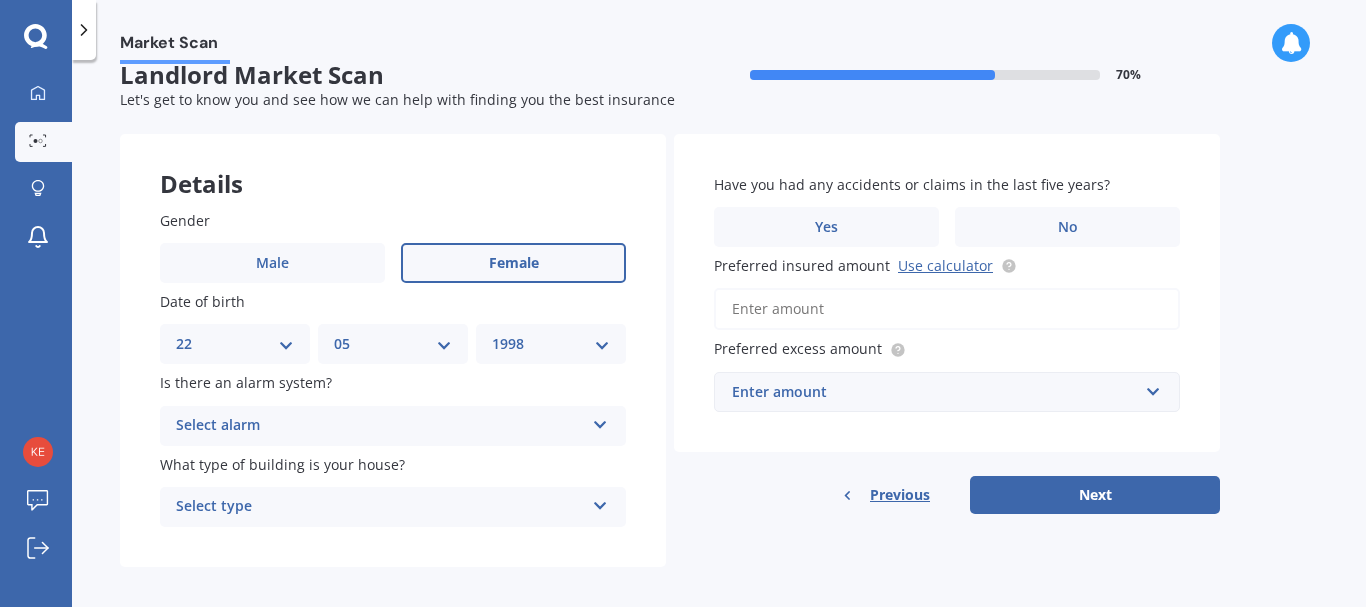 scroll, scrollTop: 39, scrollLeft: 0, axis: vertical 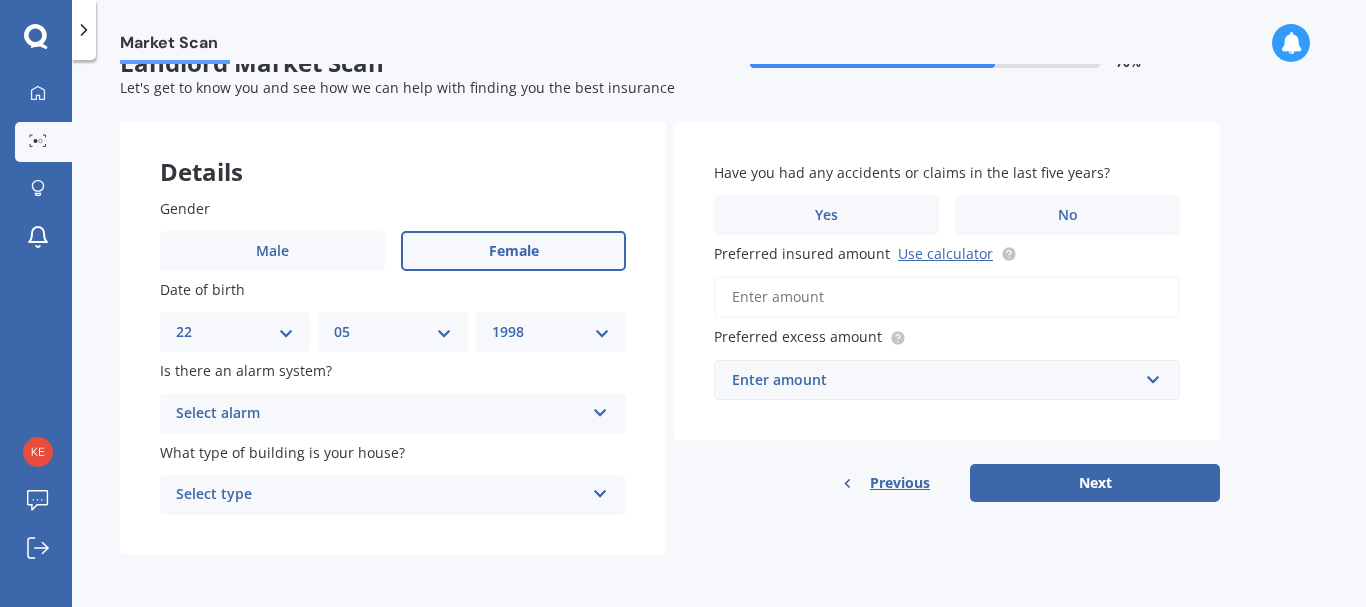 click at bounding box center (600, 409) 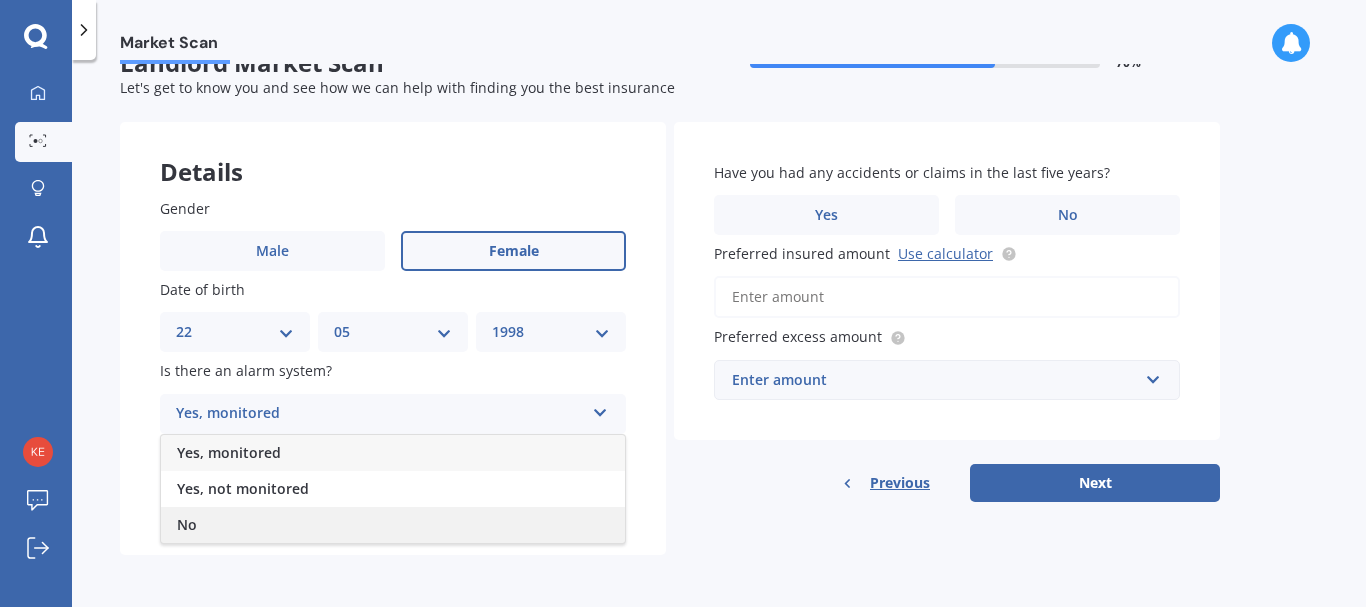 click on "No" at bounding box center [393, 525] 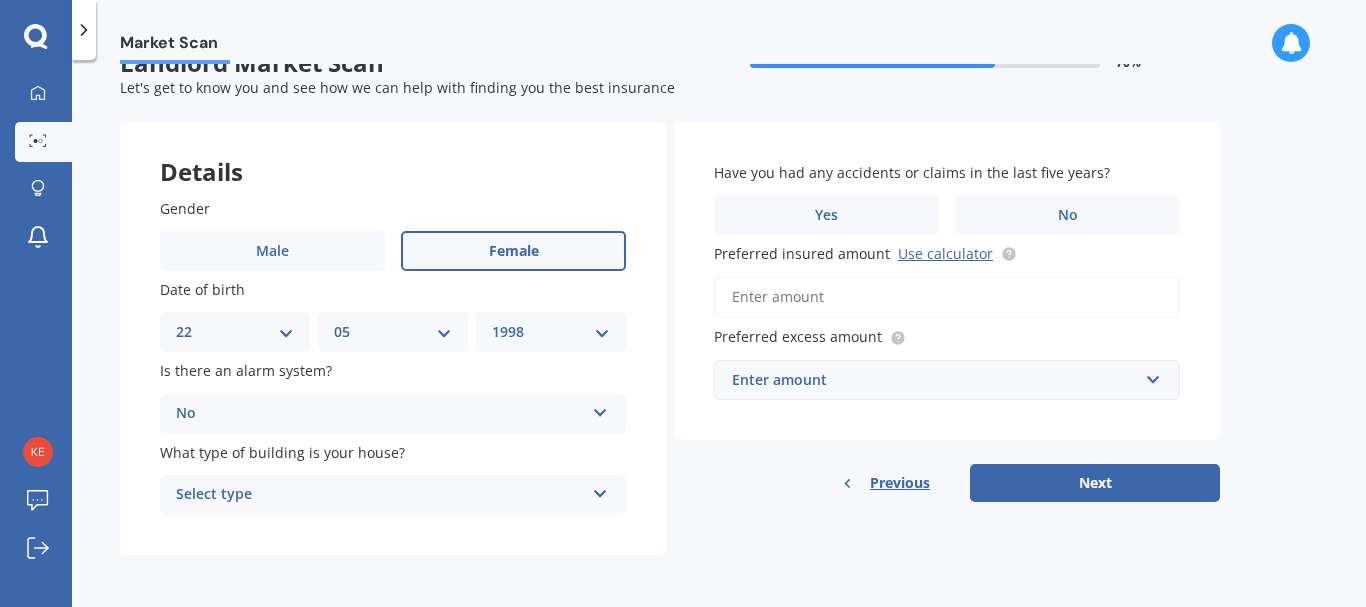 click on "Select type Freestanding Multi-unit (in a block of 6 or less) Multi-unit (in a block of 7-10)" at bounding box center (393, 495) 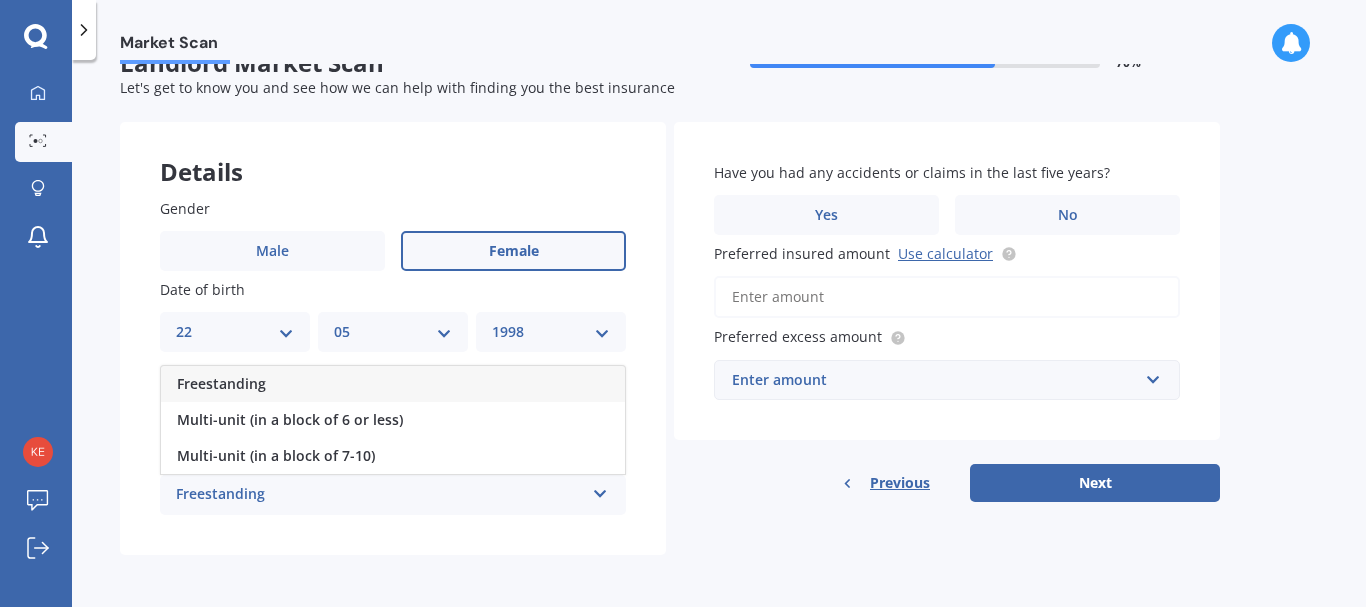 click on "Freestanding" at bounding box center [221, 383] 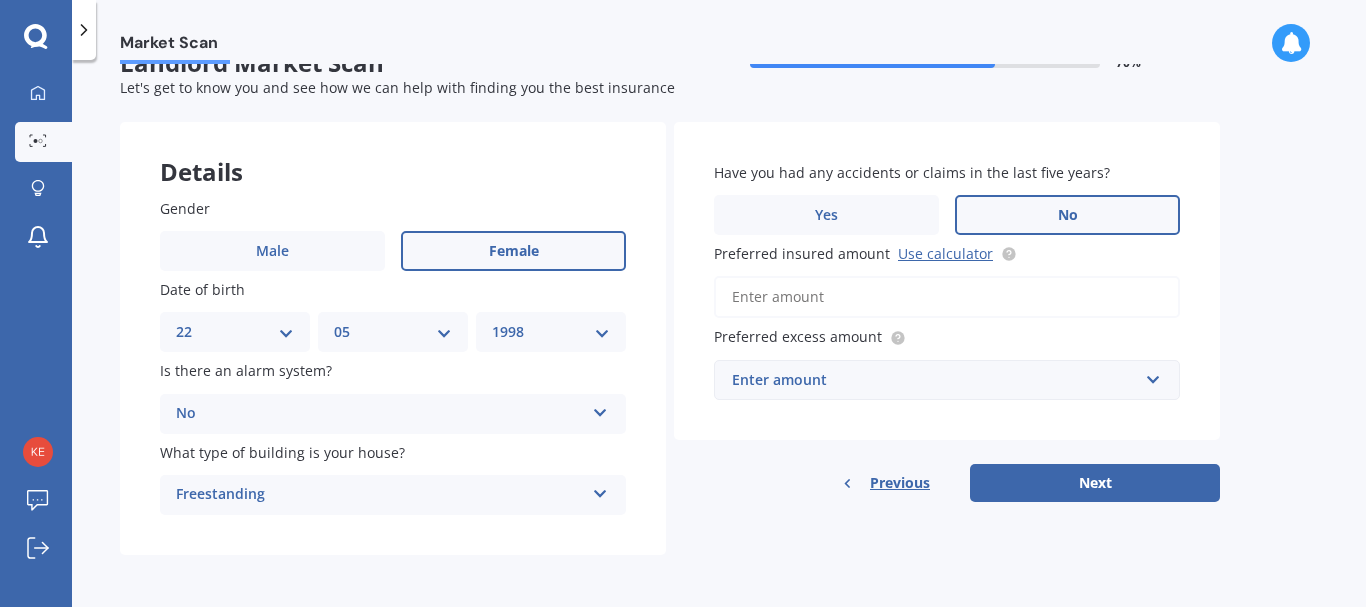 click on "No" at bounding box center (1068, 215) 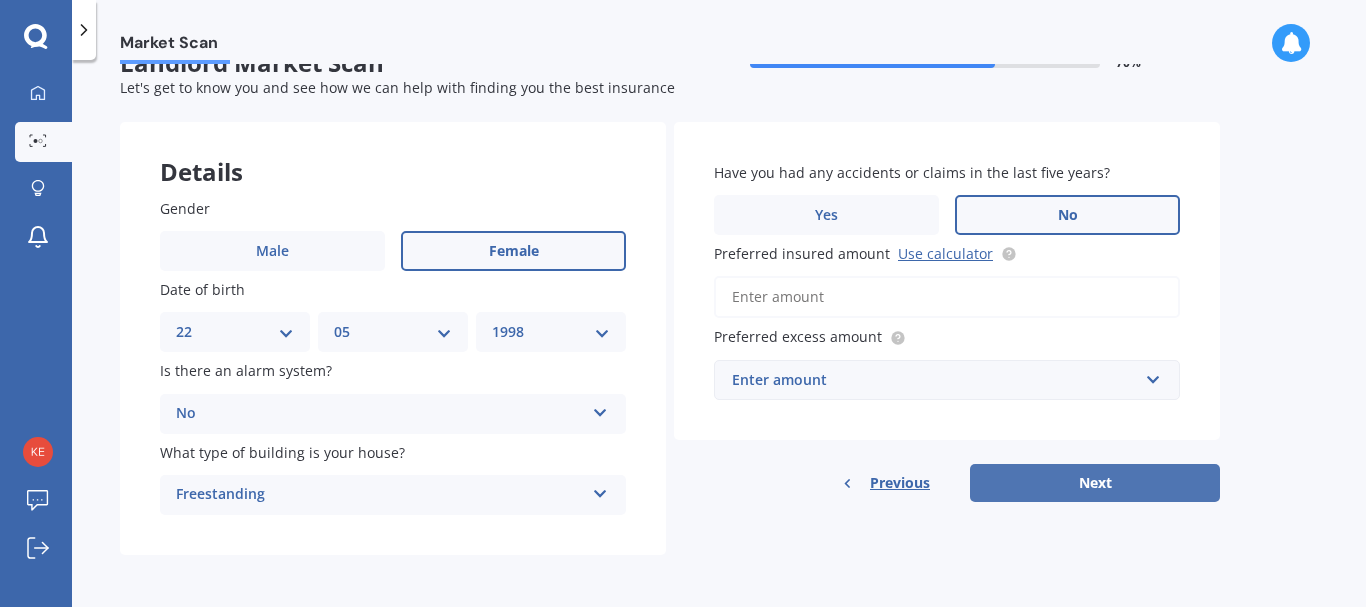 click on "Next" at bounding box center [1095, 483] 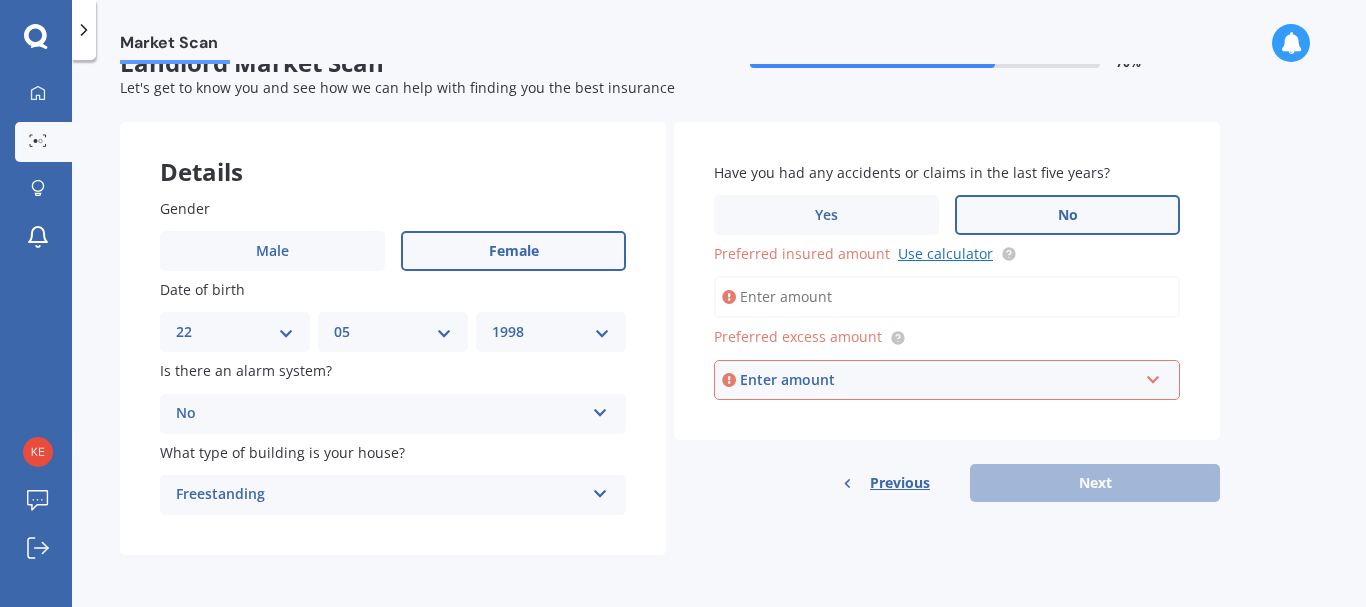 click on "Use calculator" at bounding box center (945, 253) 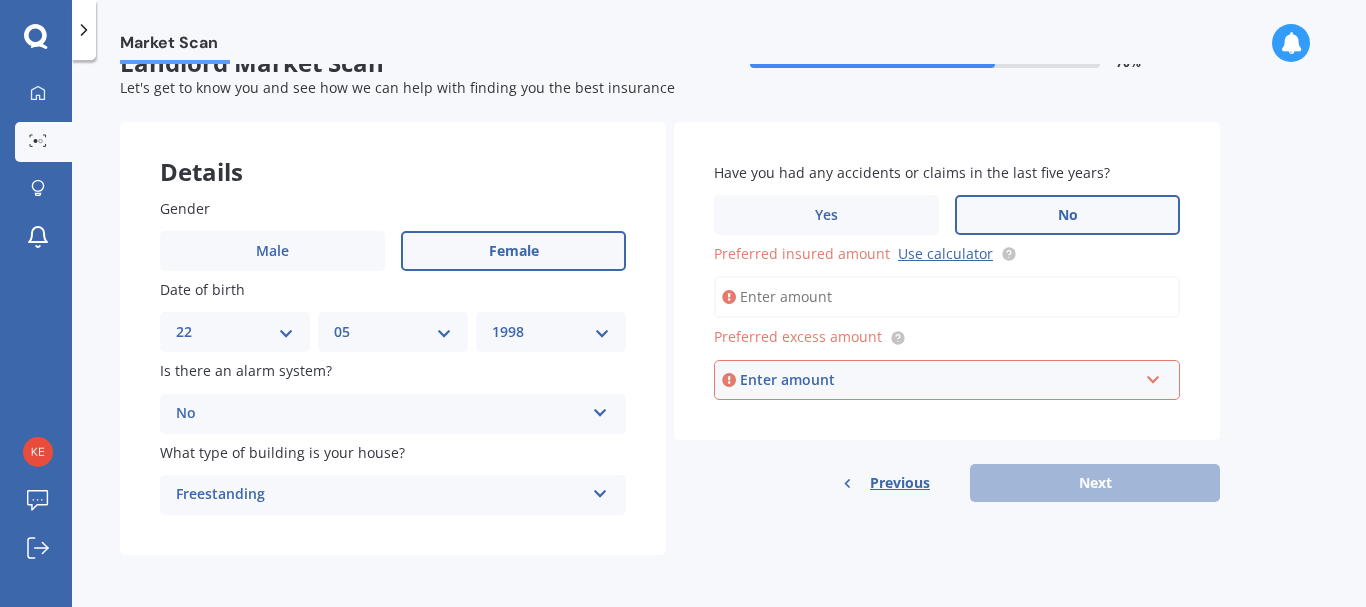 click on "Preferred insured amount Use calculator" at bounding box center (947, 297) 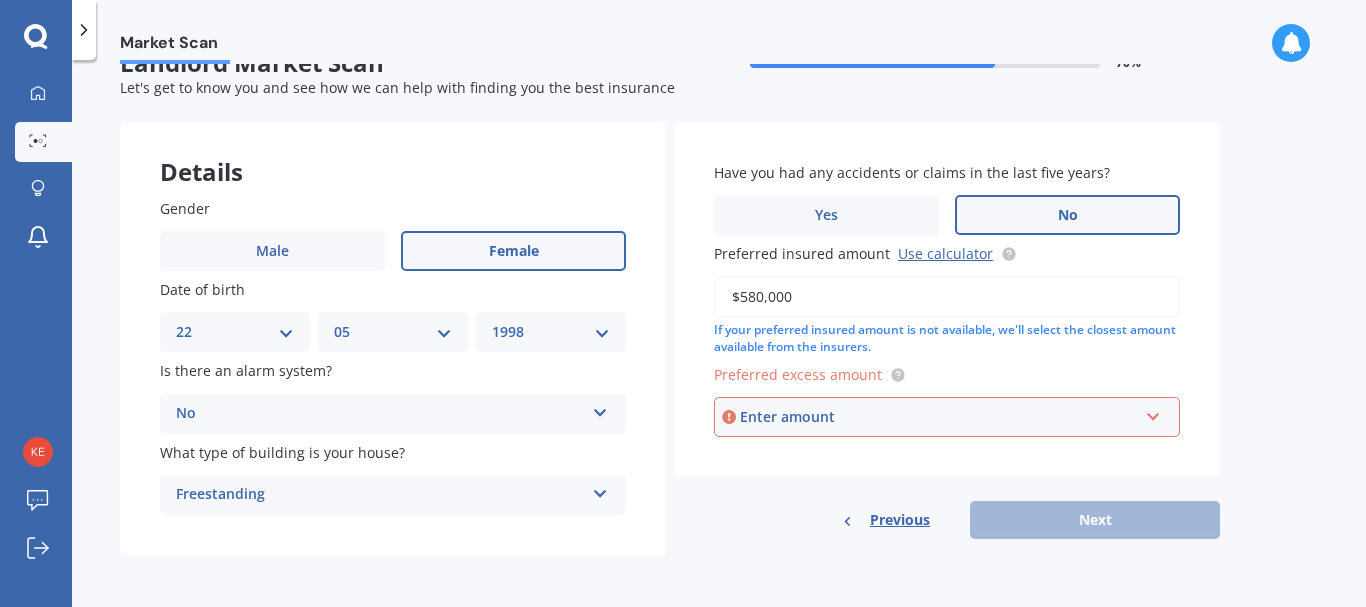 type on "$580,000" 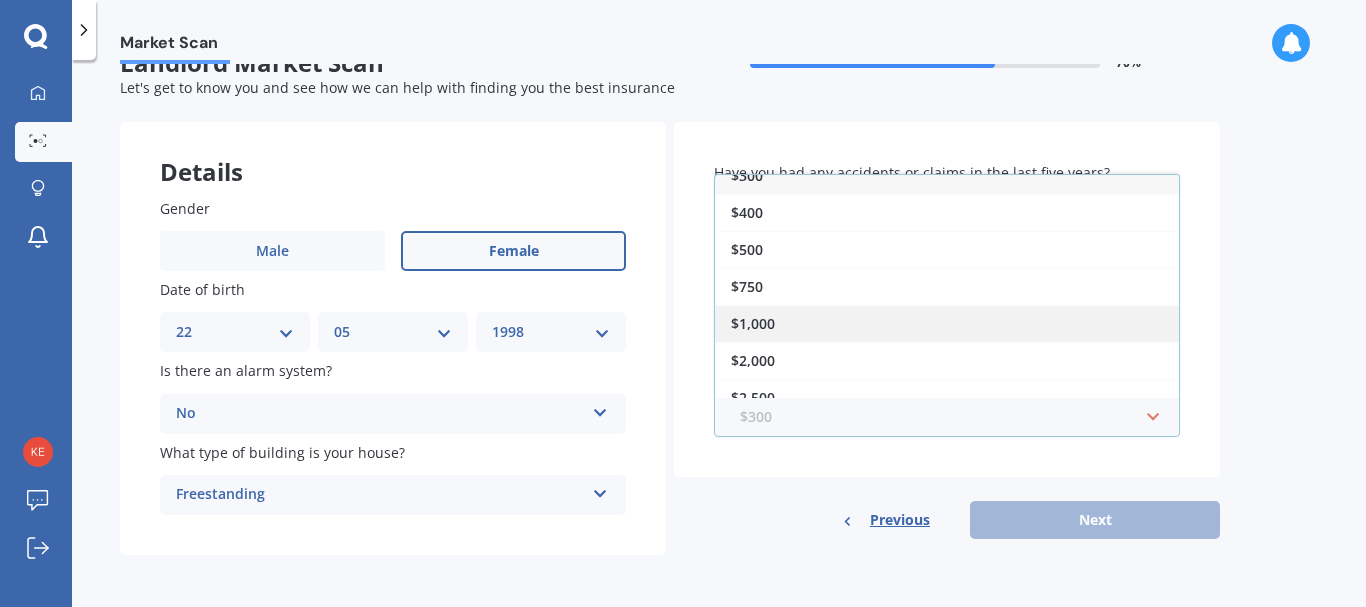 scroll, scrollTop: 0, scrollLeft: 0, axis: both 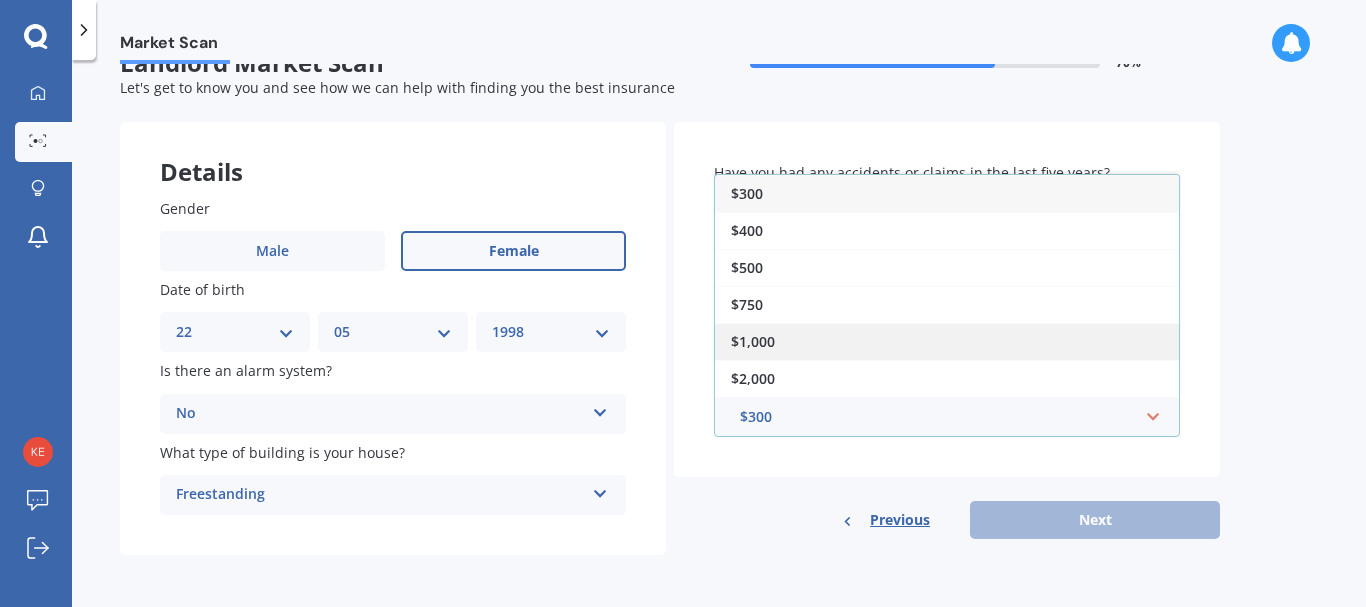 click on "$1,000" at bounding box center (753, 341) 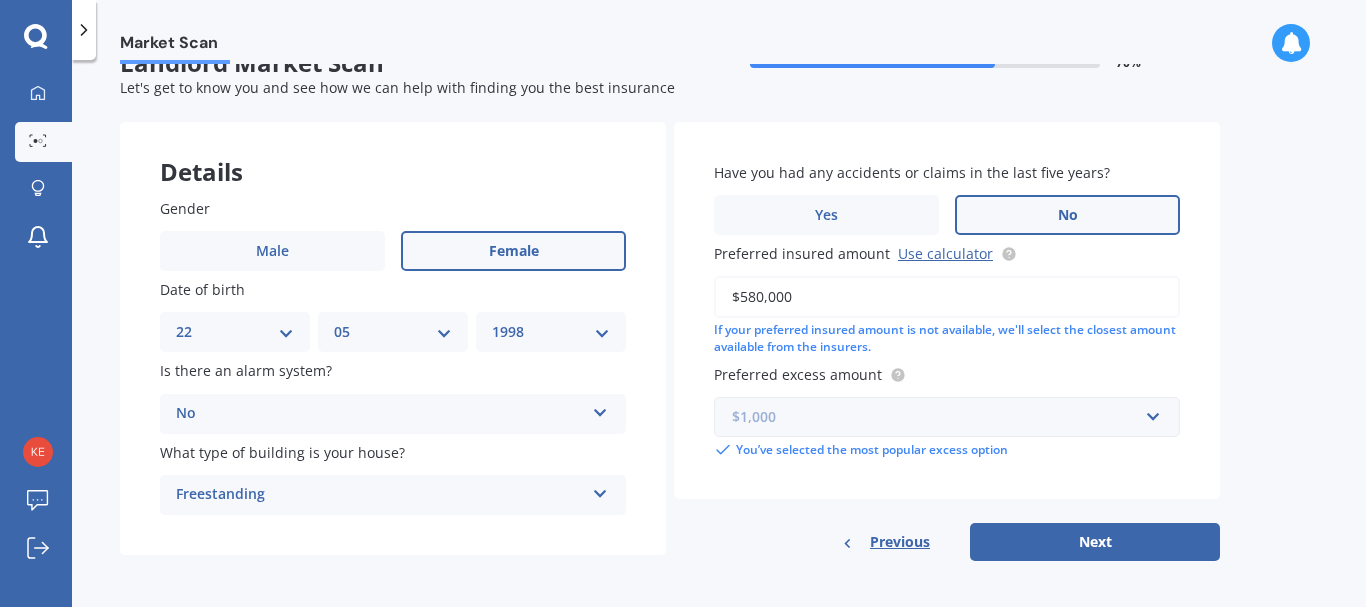 scroll, scrollTop: 45, scrollLeft: 0, axis: vertical 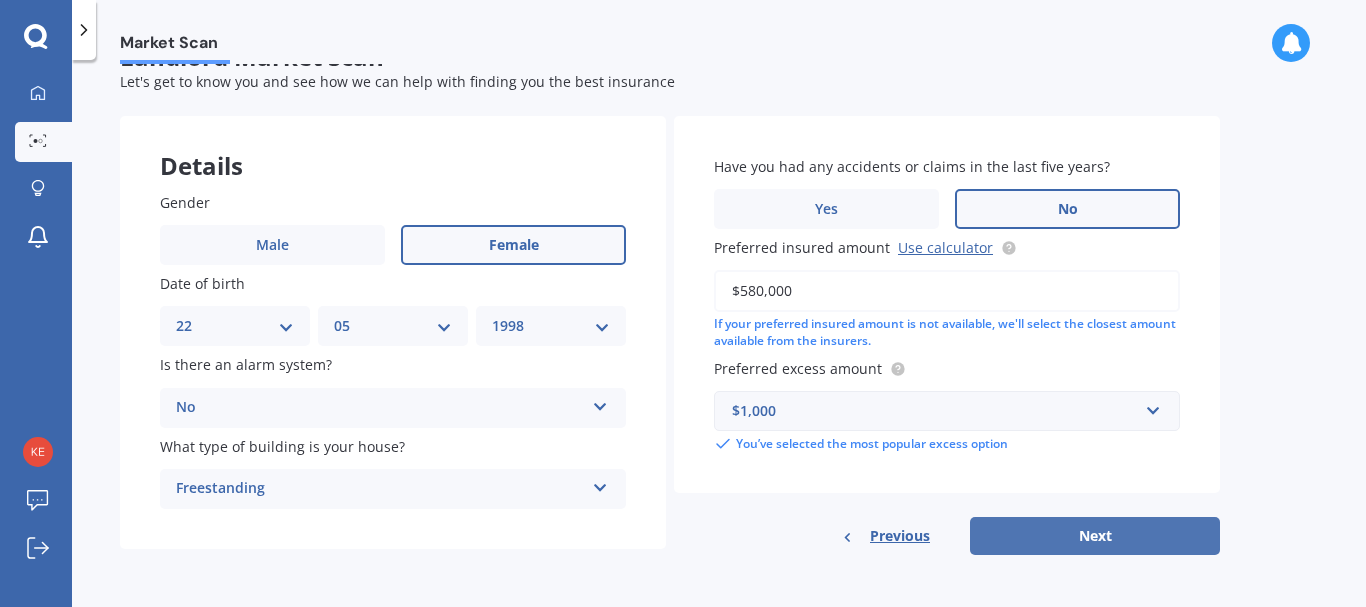 click on "Next" at bounding box center [1095, 536] 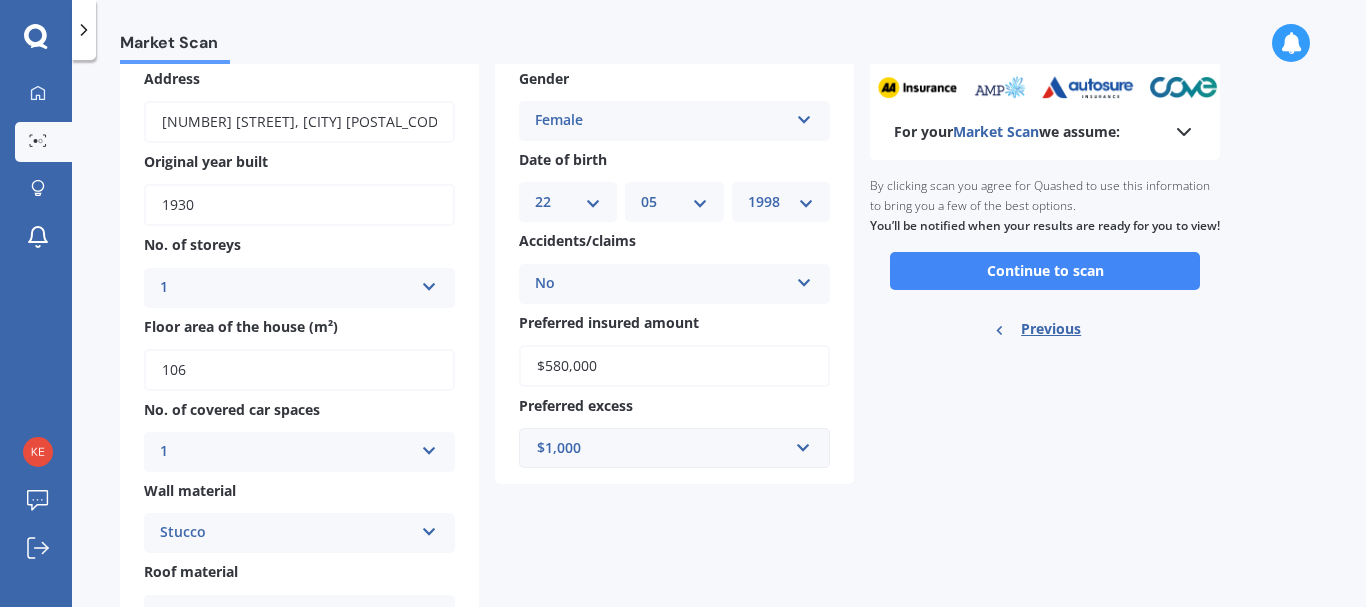 scroll, scrollTop: 100, scrollLeft: 0, axis: vertical 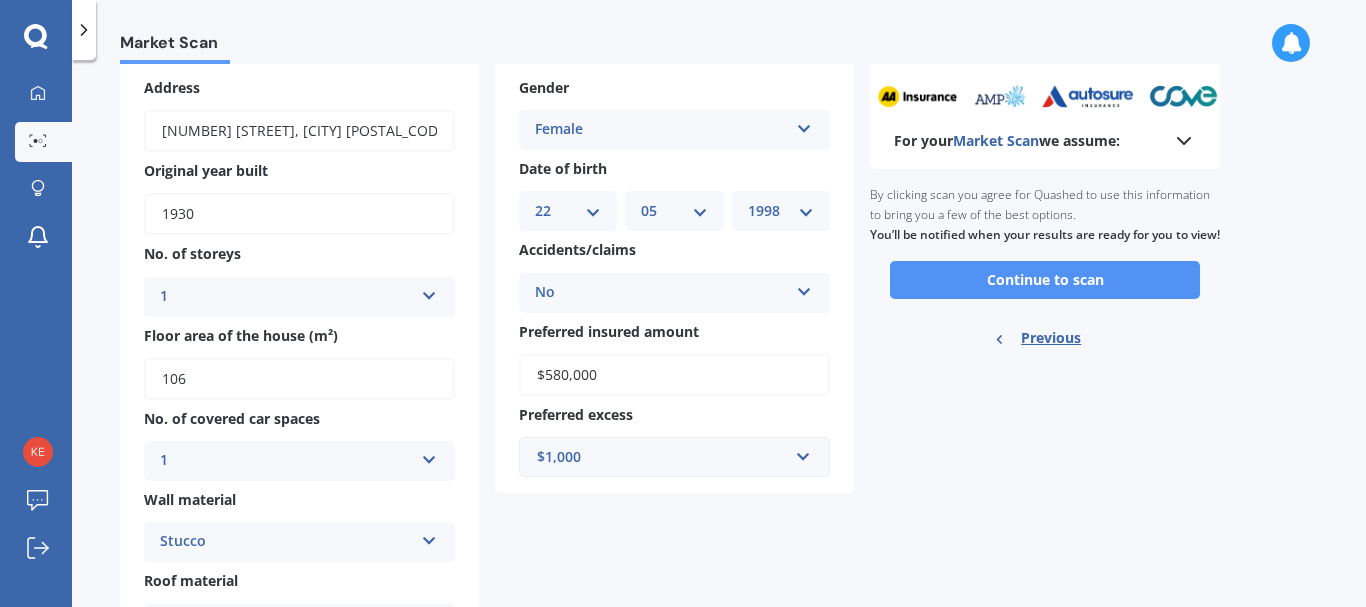 click on "Continue to scan" at bounding box center (1045, 280) 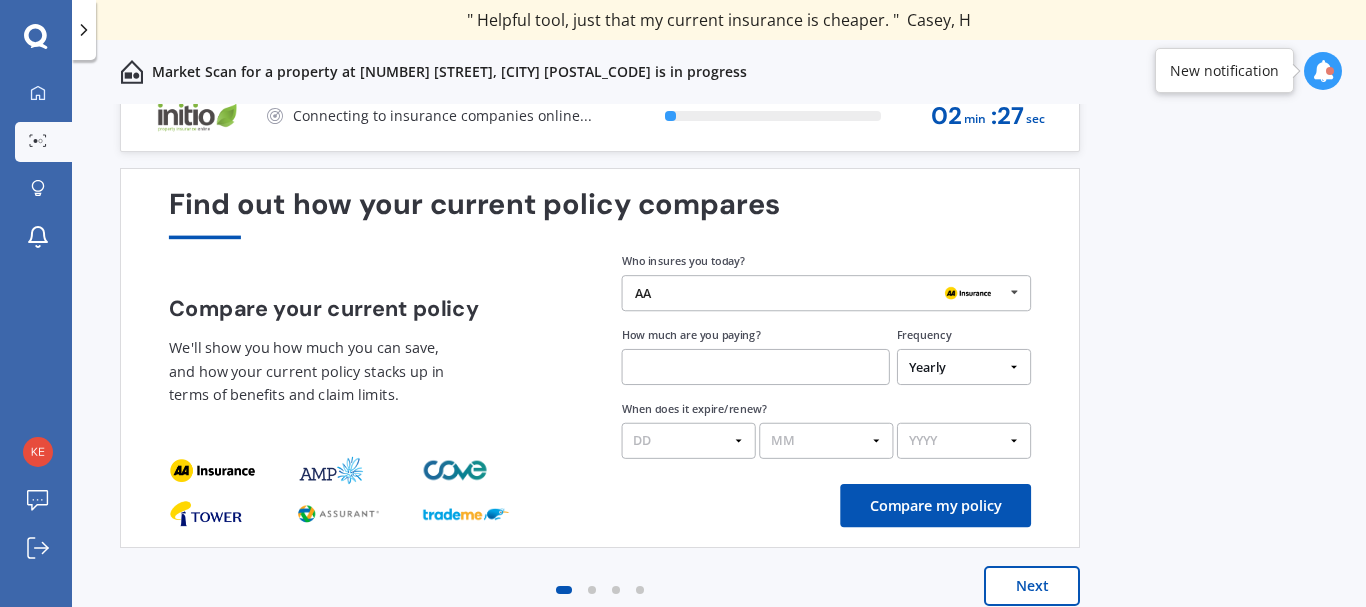 scroll, scrollTop: 43, scrollLeft: 0, axis: vertical 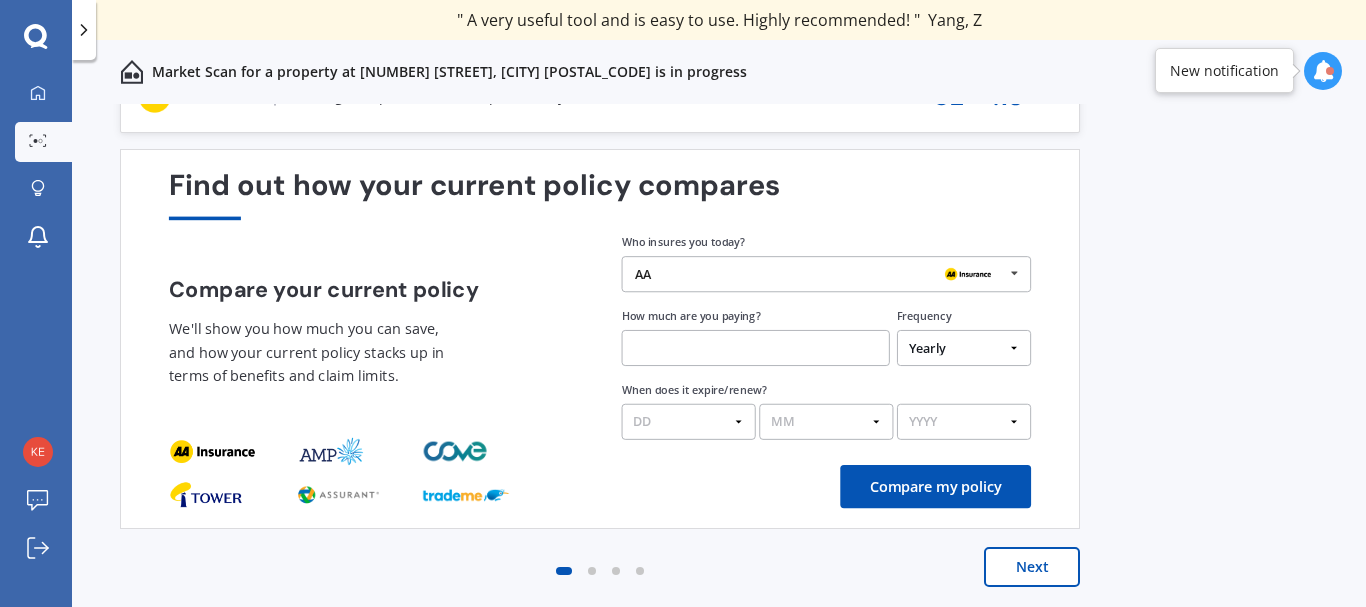 click on "Next" at bounding box center [1032, 567] 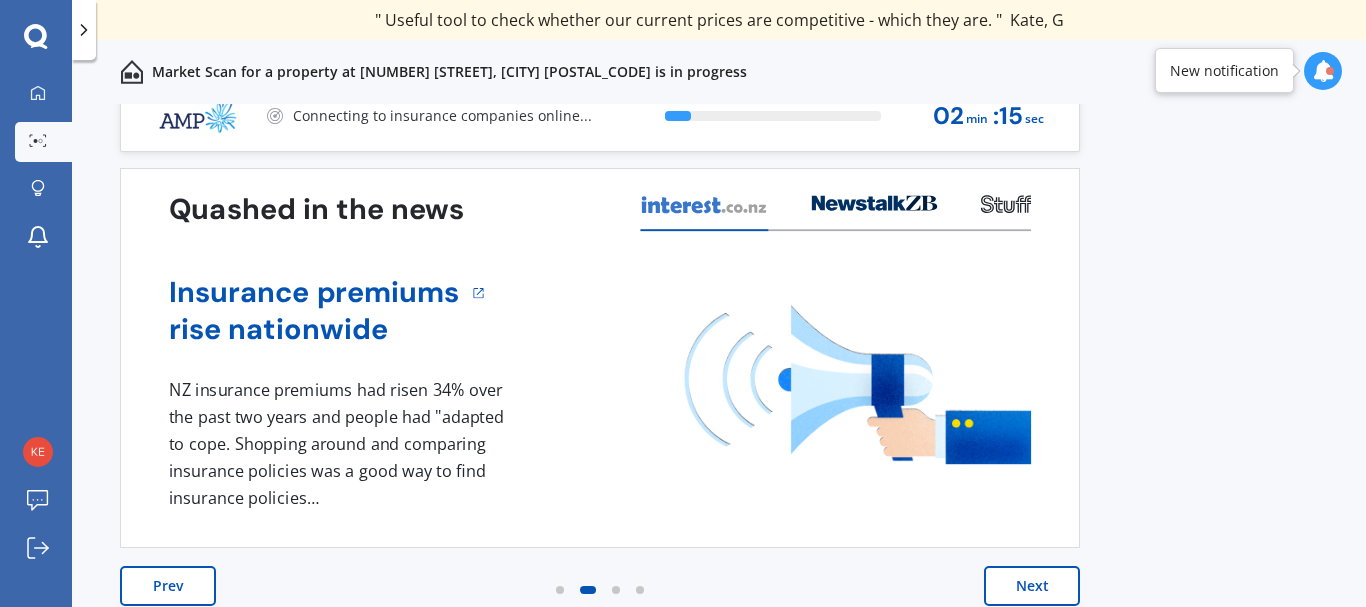 scroll, scrollTop: 43, scrollLeft: 0, axis: vertical 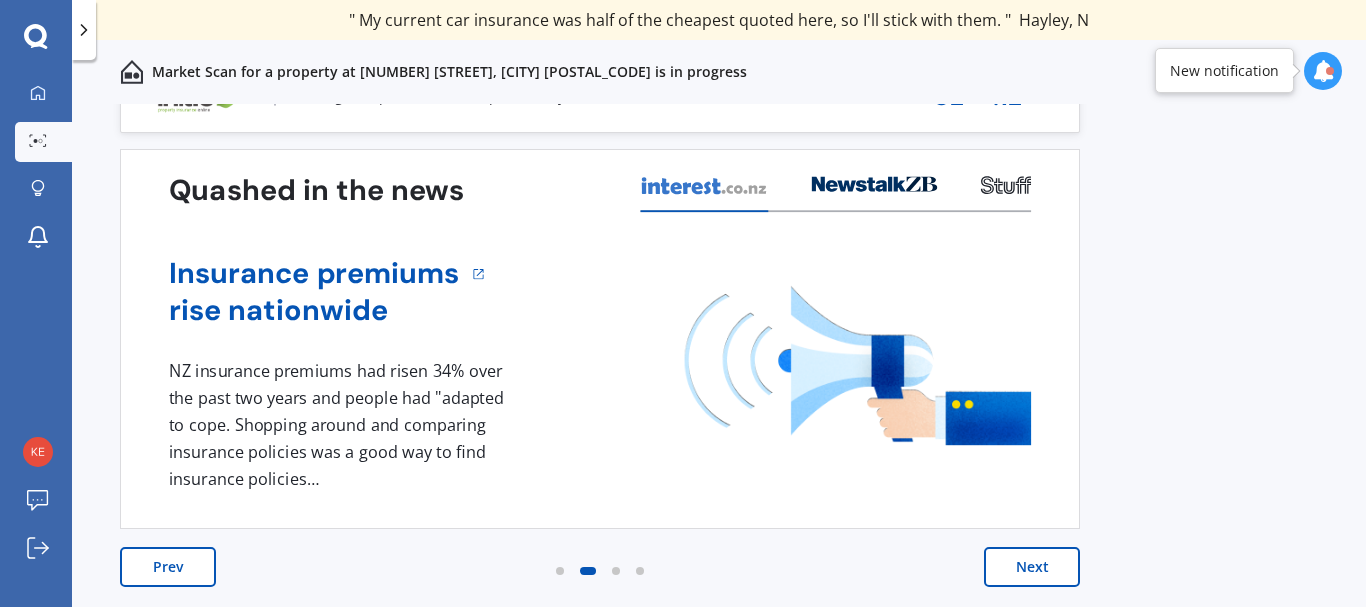drag, startPoint x: 1040, startPoint y: 559, endPoint x: 988, endPoint y: 556, distance: 52.086468 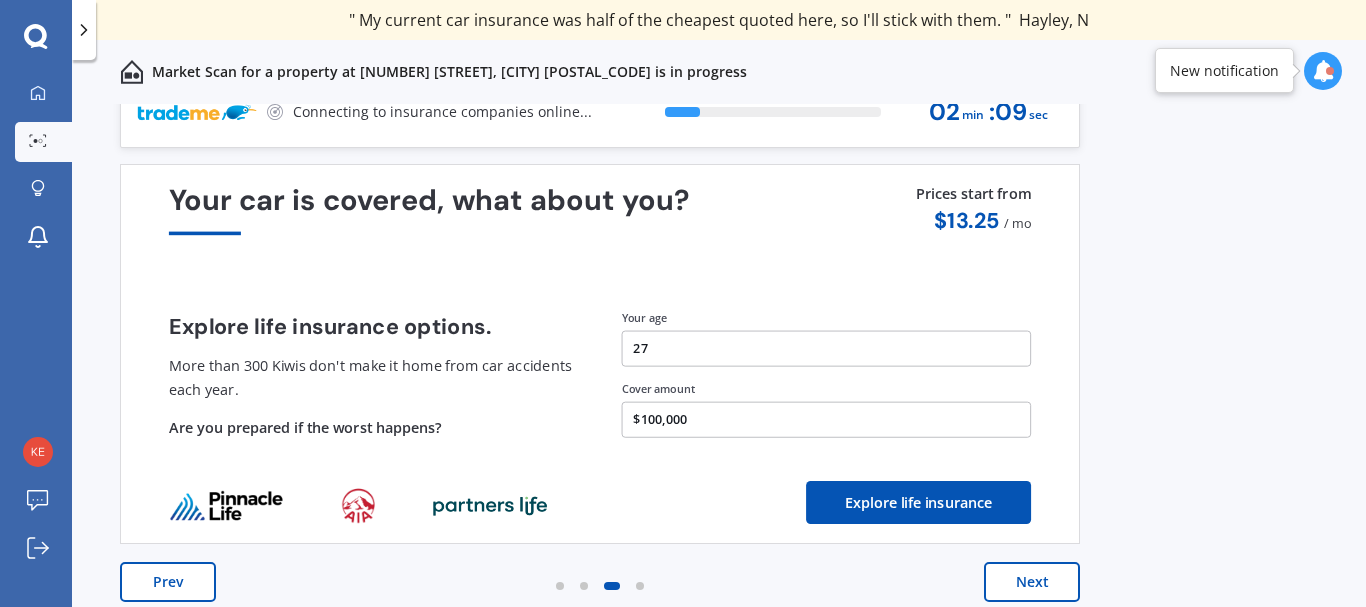 scroll, scrollTop: 43, scrollLeft: 0, axis: vertical 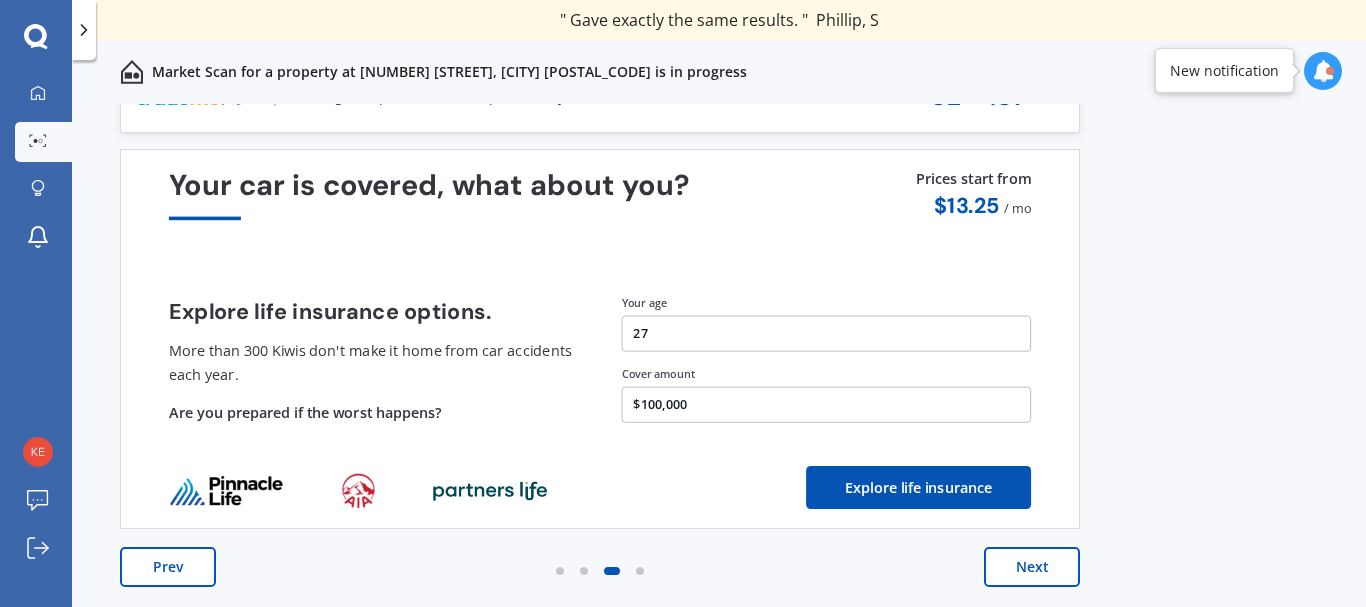 drag, startPoint x: 1027, startPoint y: 566, endPoint x: 1013, endPoint y: 563, distance: 14.3178215 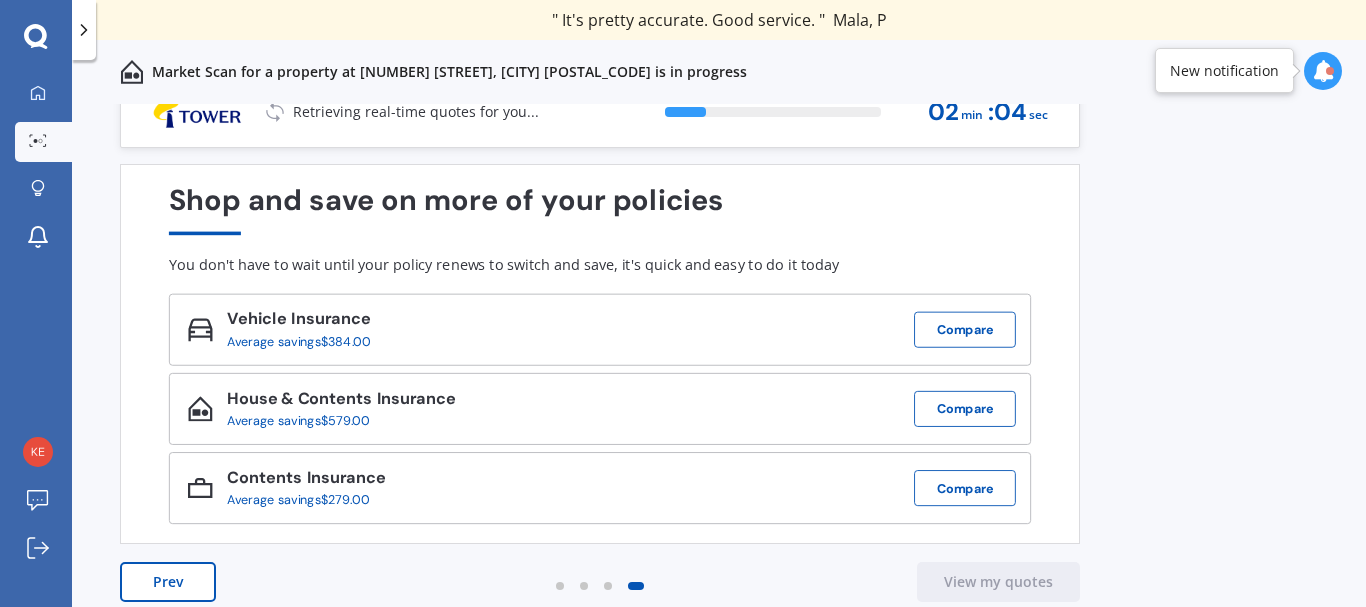 scroll, scrollTop: 43, scrollLeft: 0, axis: vertical 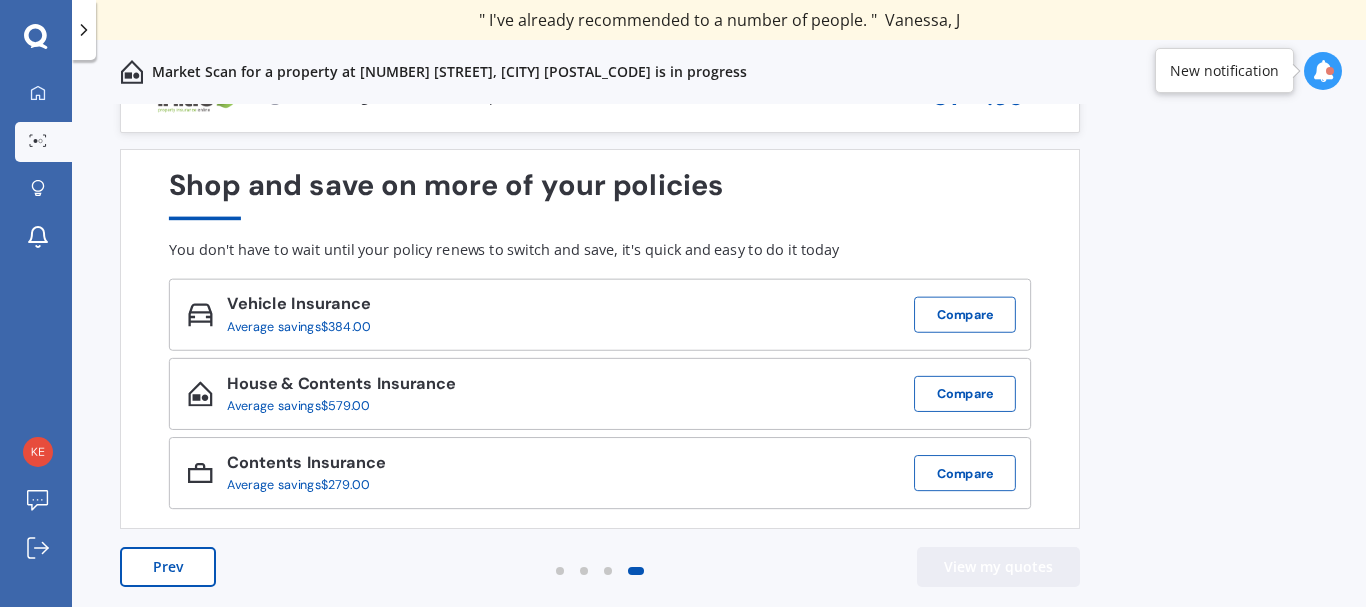 click on "View my quotes" at bounding box center [998, 567] 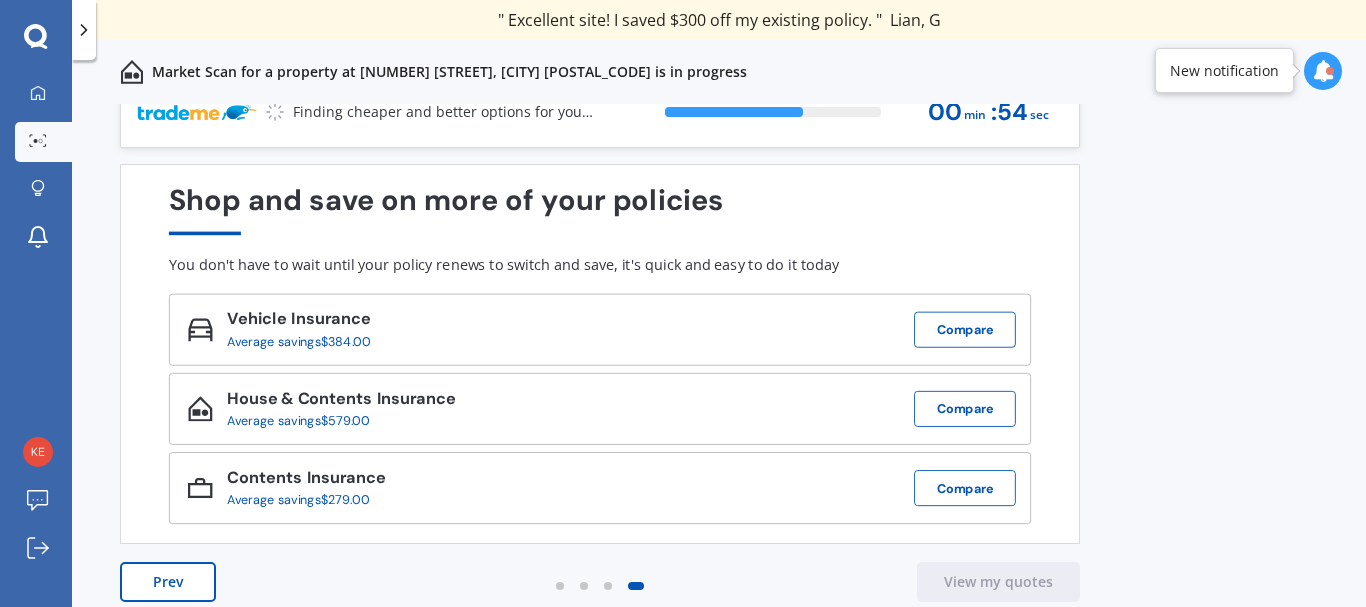 scroll, scrollTop: 43, scrollLeft: 0, axis: vertical 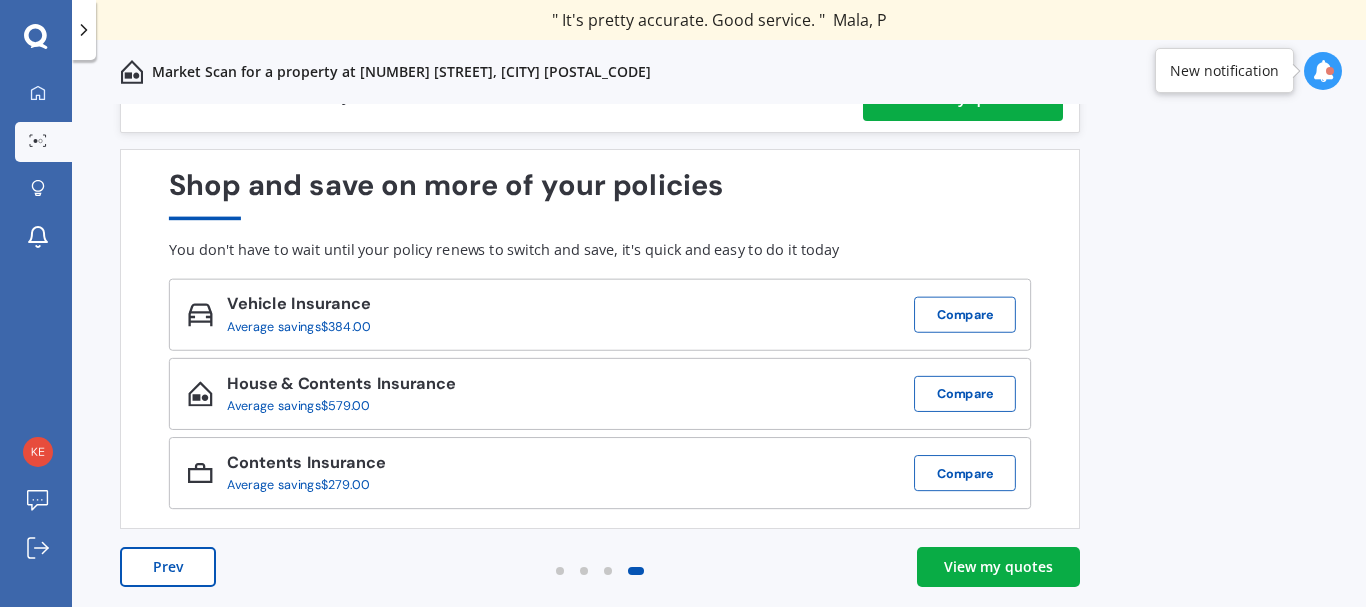 click on "View my quotes" at bounding box center [998, 567] 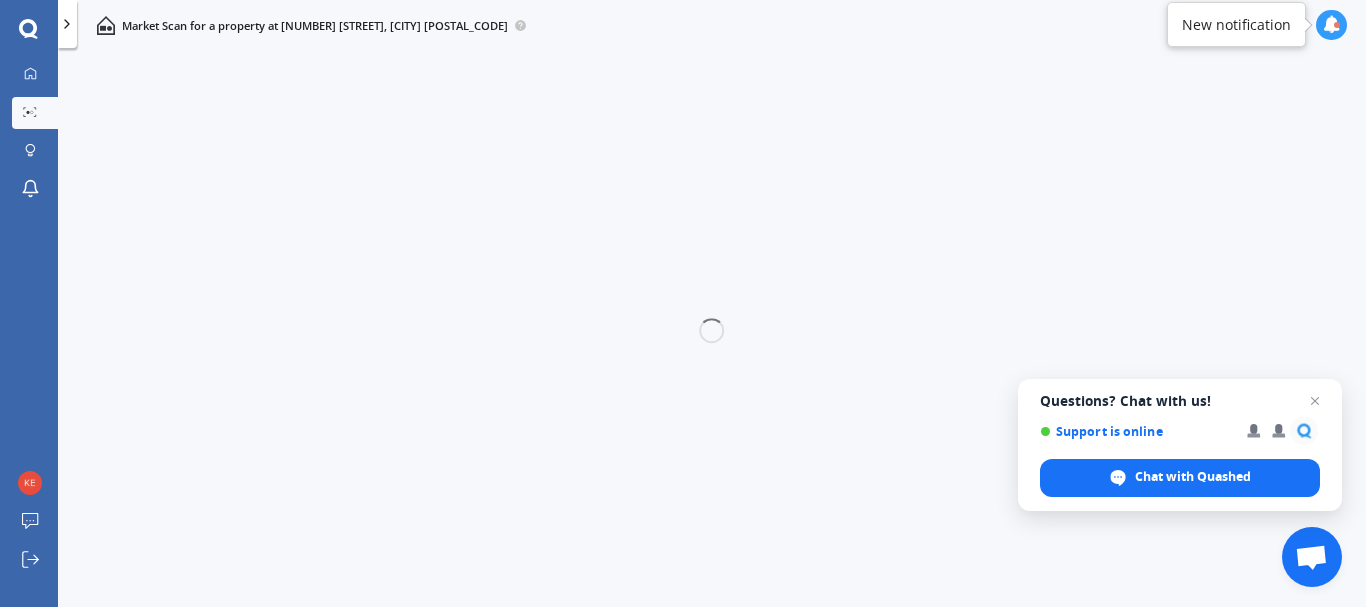 scroll, scrollTop: 0, scrollLeft: 0, axis: both 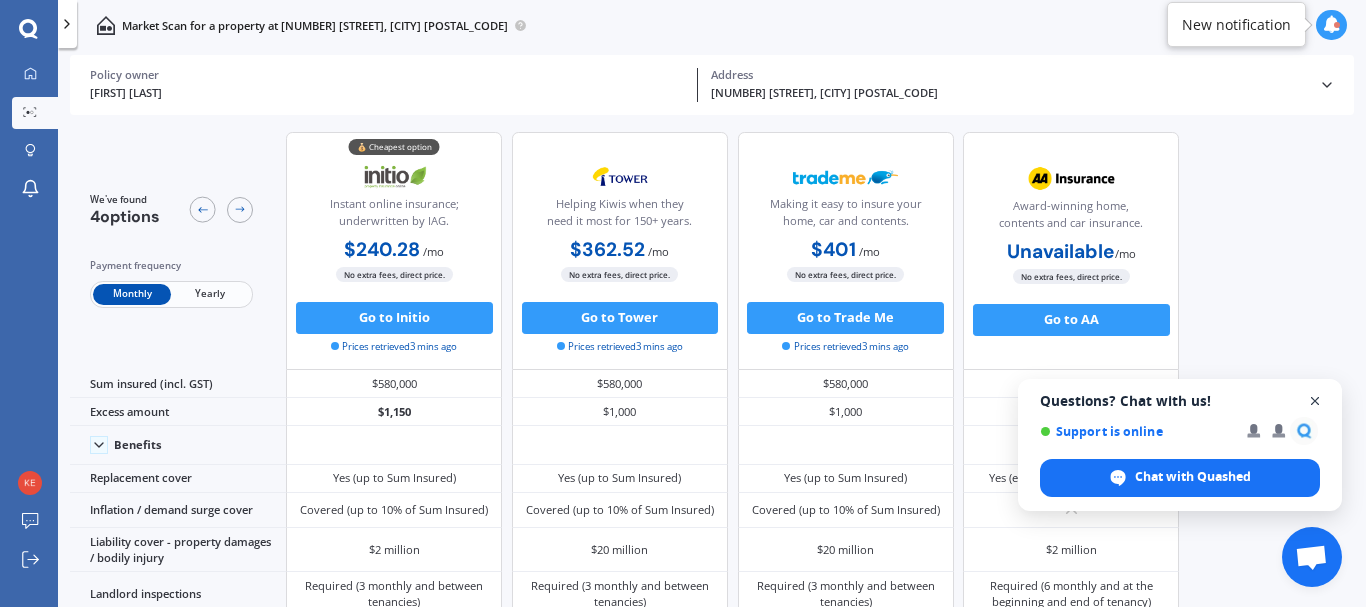 click at bounding box center (1315, 401) 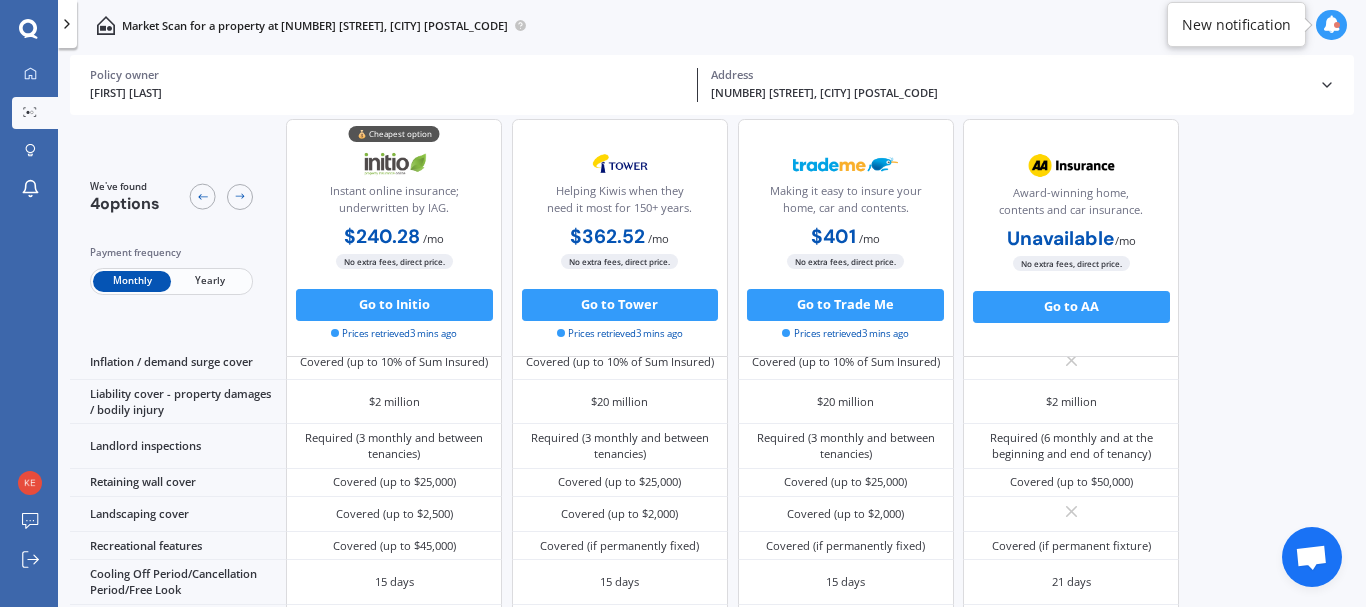 scroll, scrollTop: 0, scrollLeft: 0, axis: both 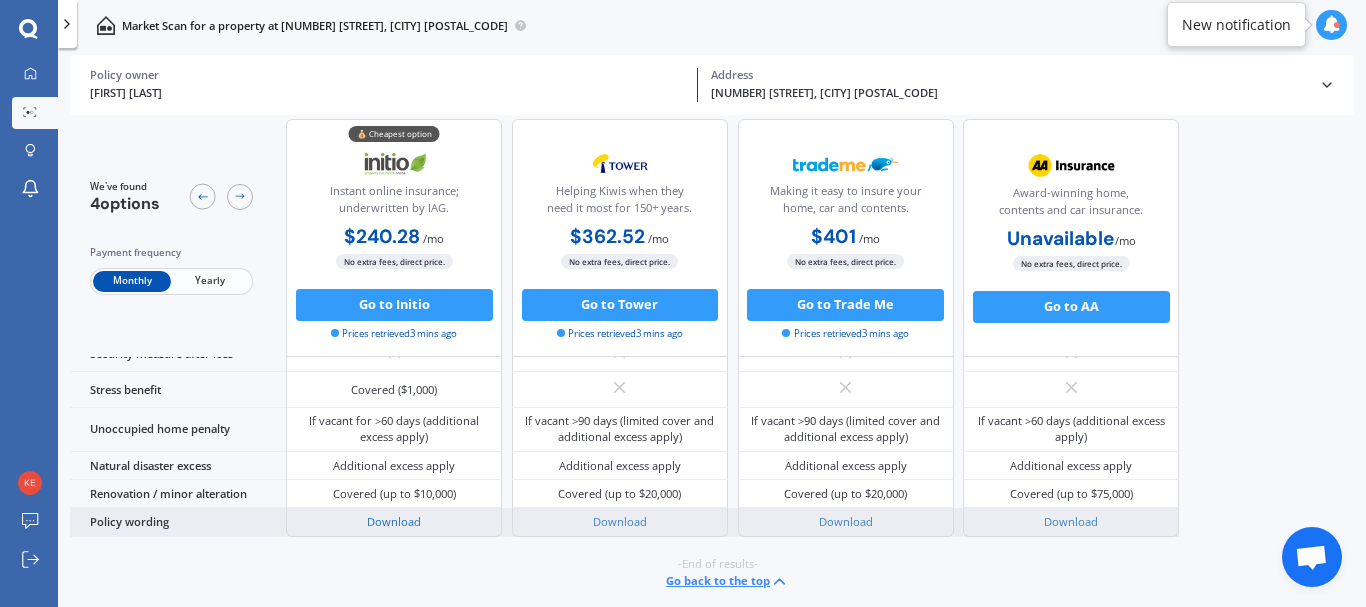 click on "Download" at bounding box center (394, 521) 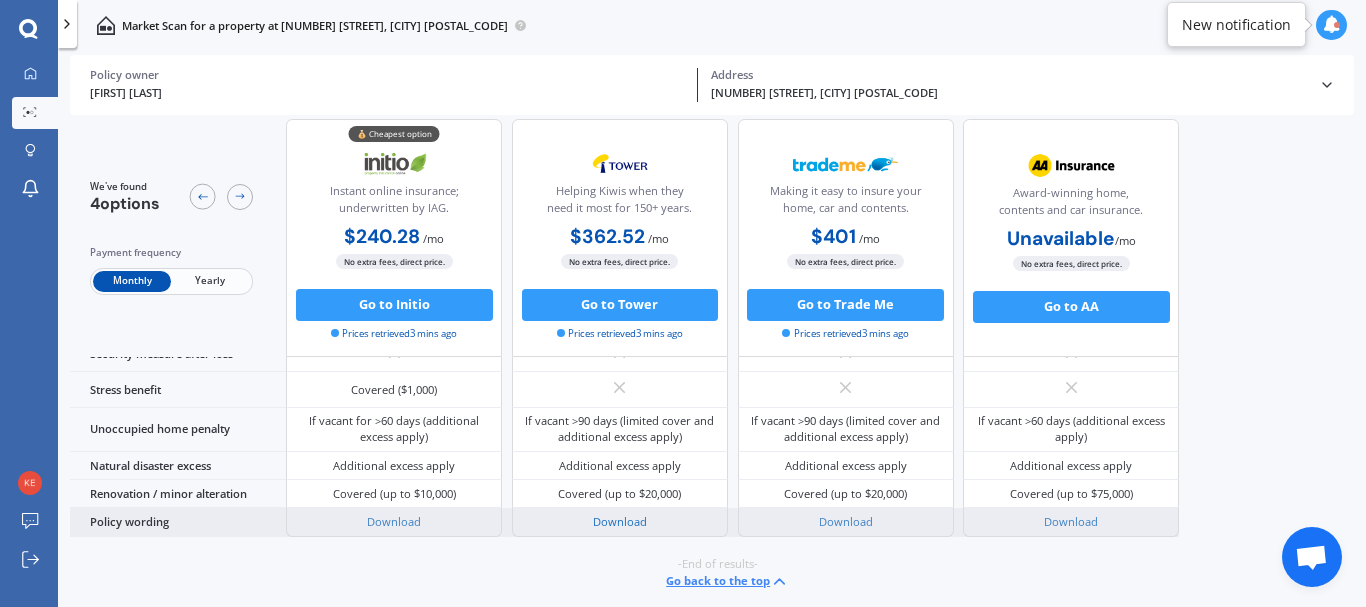 click on "Download" at bounding box center [620, 521] 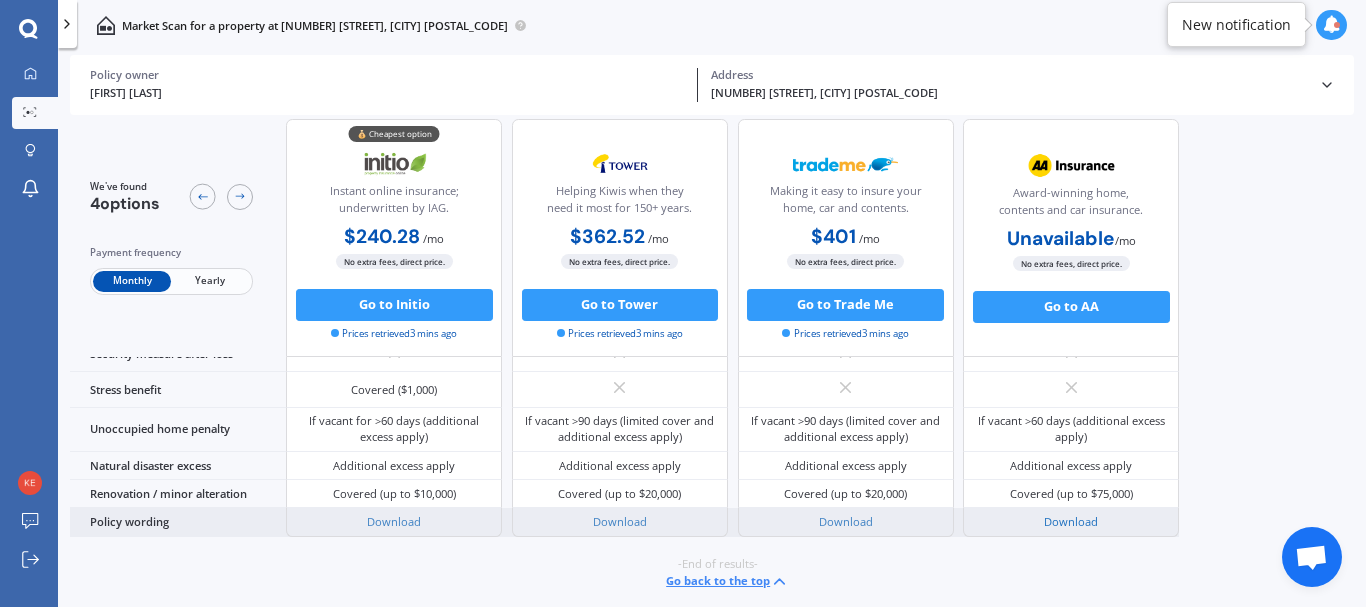 click on "Download" at bounding box center (1071, 521) 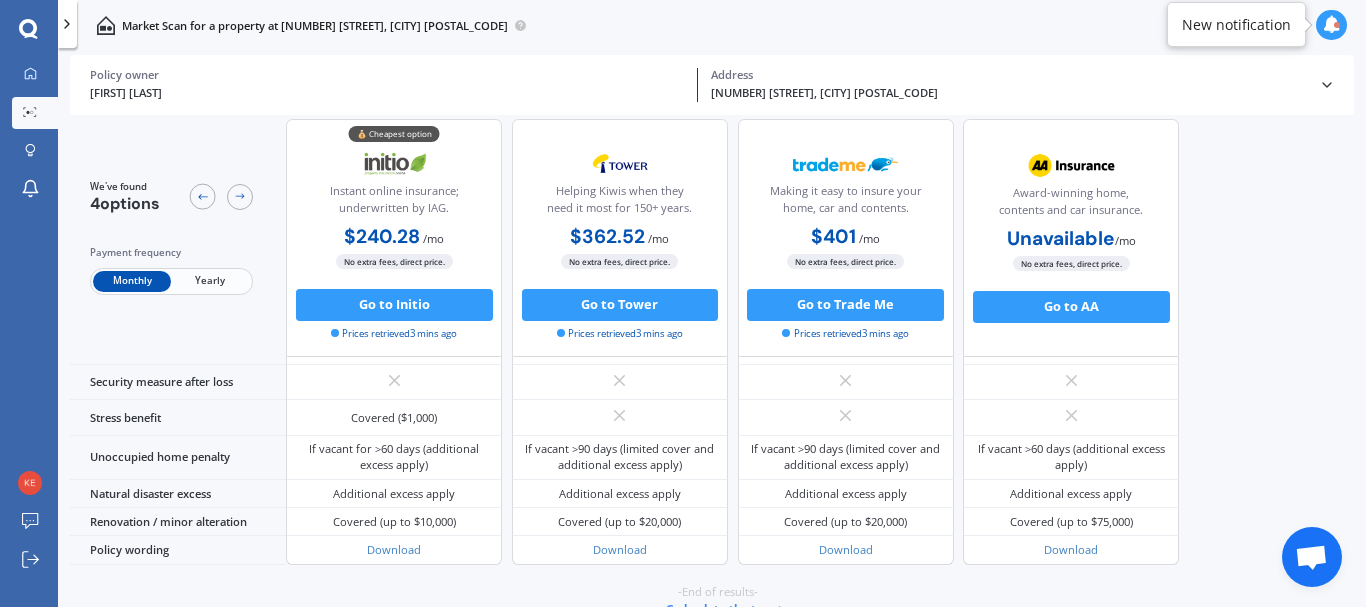 scroll, scrollTop: 1085, scrollLeft: 0, axis: vertical 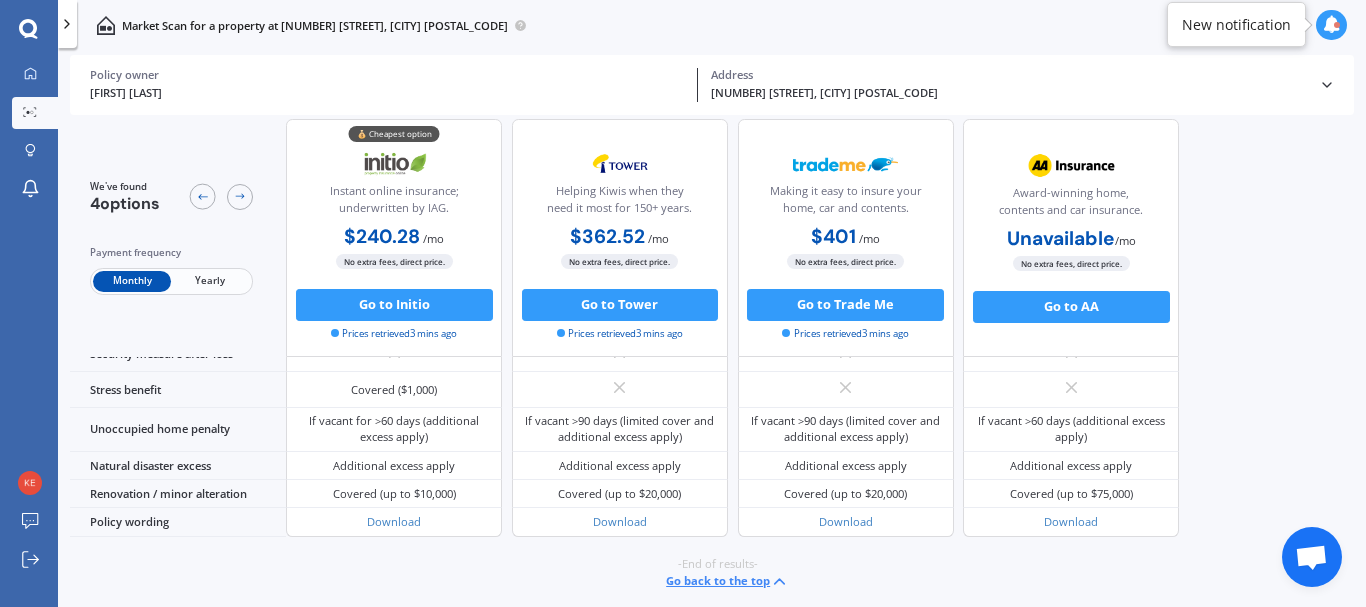 click on "Go back to the top" at bounding box center [727, 581] 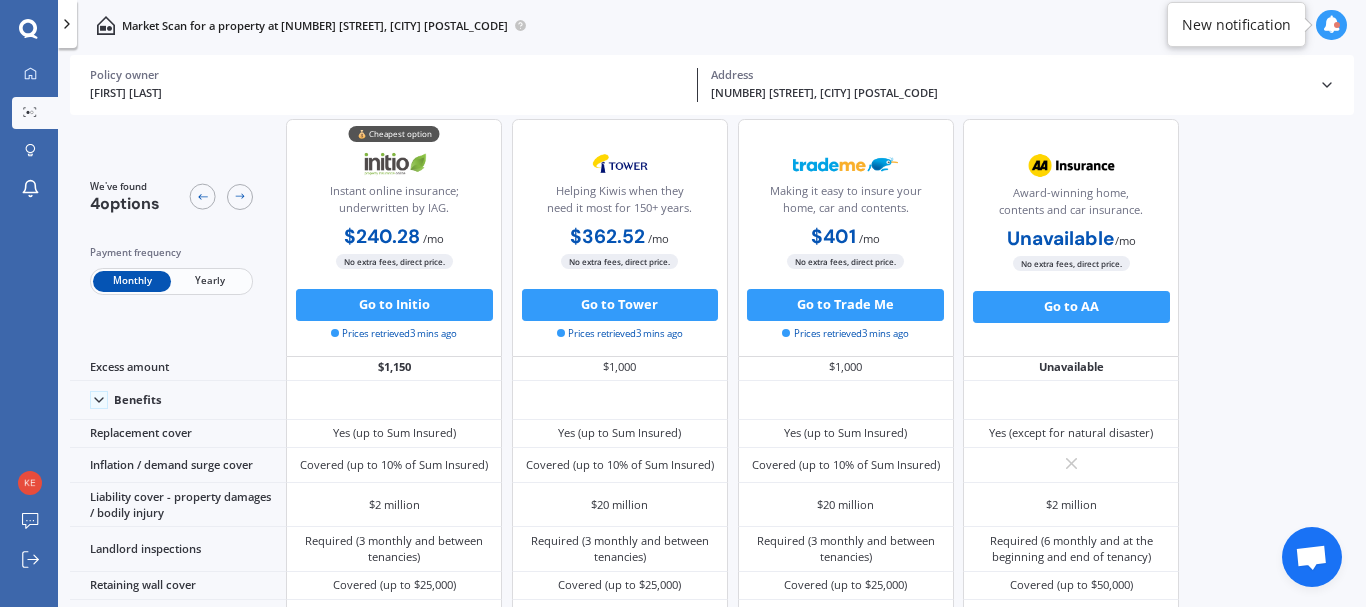 scroll, scrollTop: 0, scrollLeft: 0, axis: both 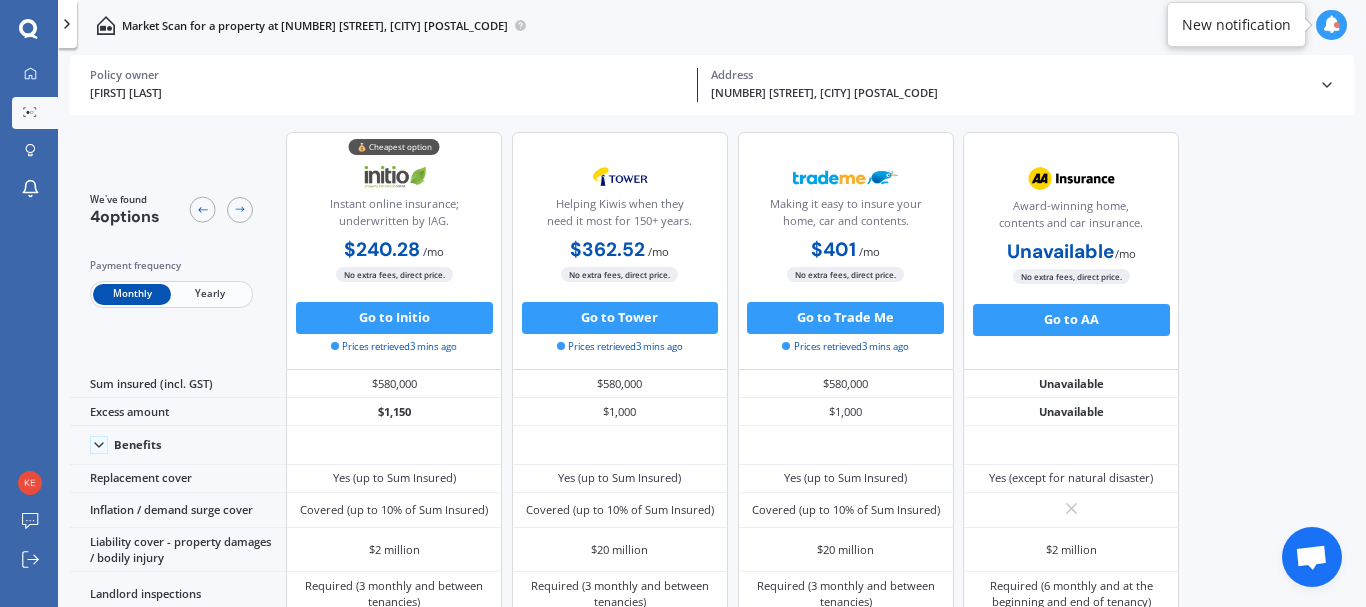 click on "New notification" at bounding box center [1236, 25] 